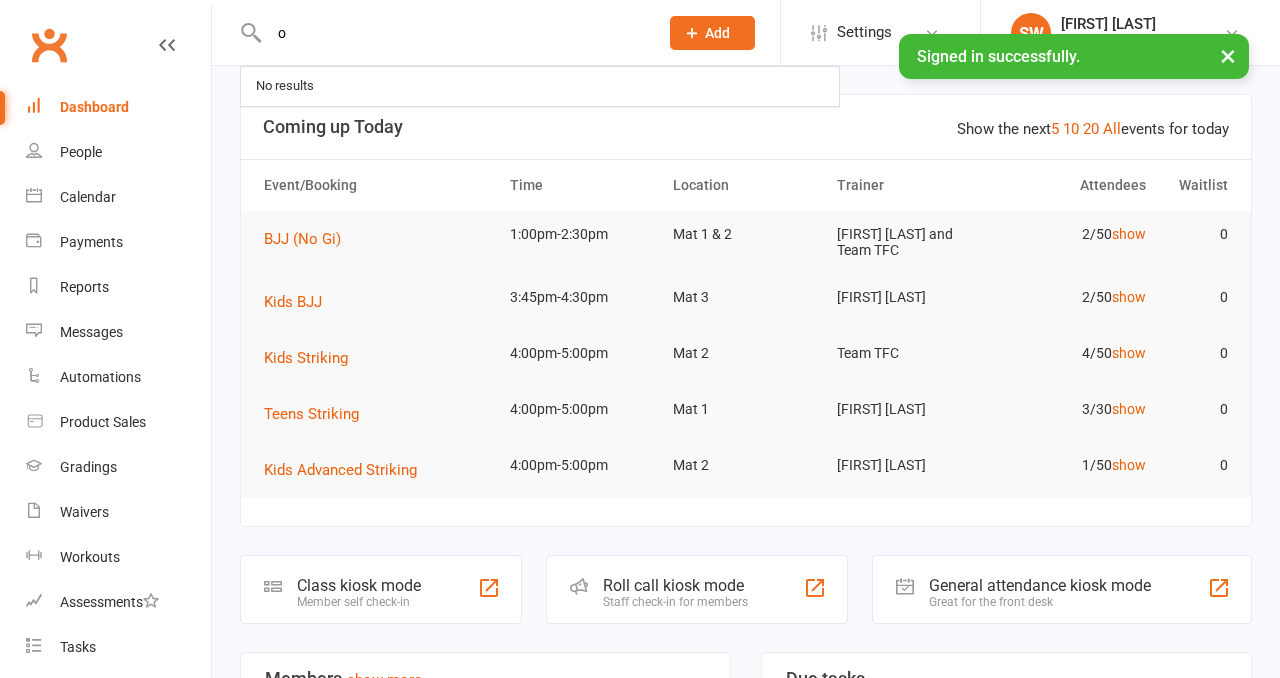scroll, scrollTop: 0, scrollLeft: 0, axis: both 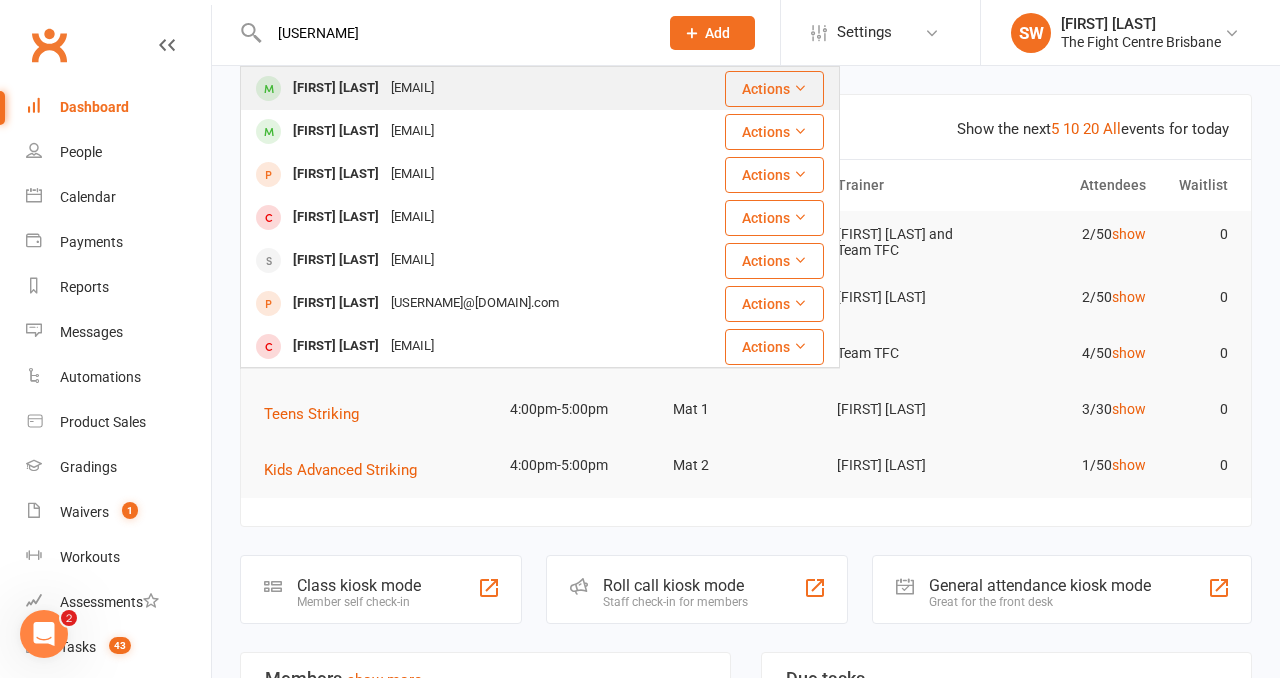 type on "[USERNAME]" 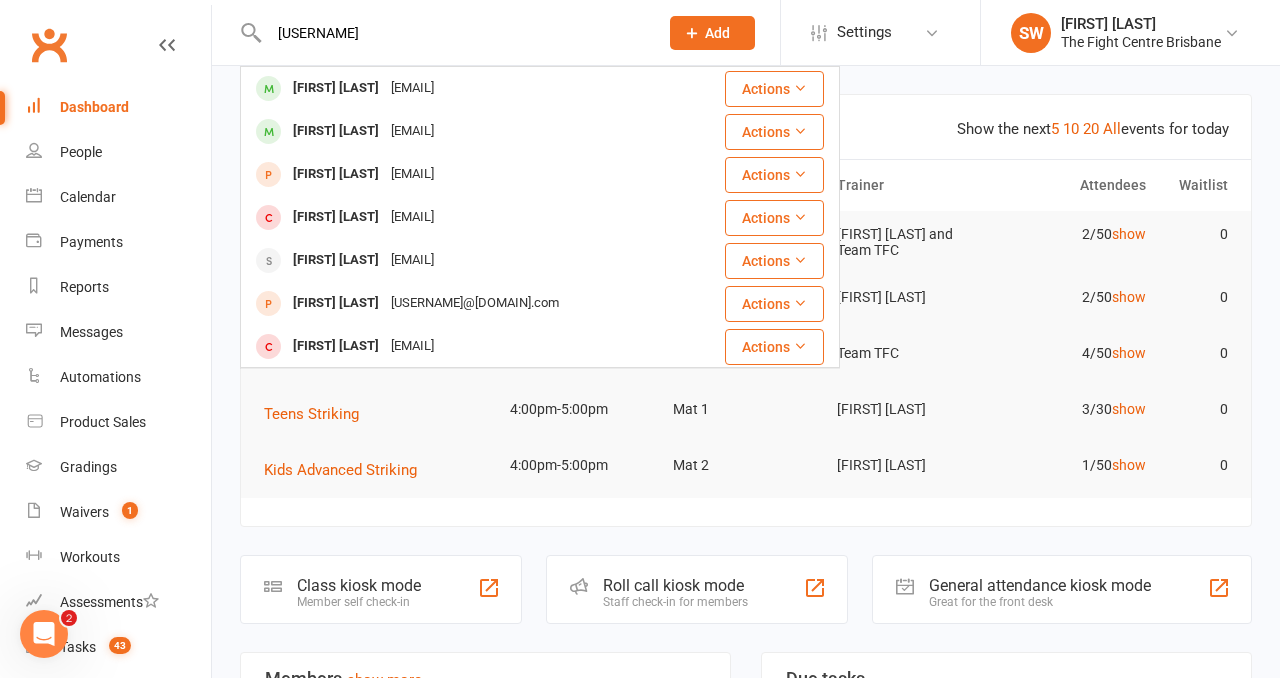 type 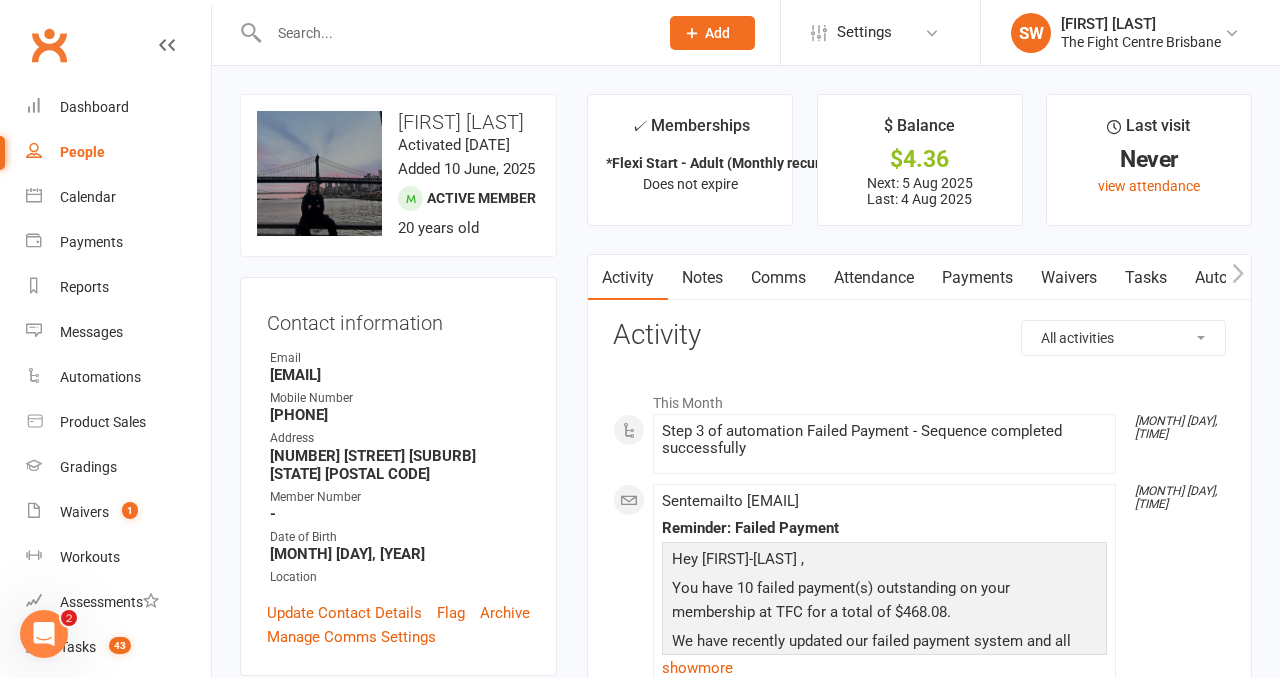 click on "Payments" at bounding box center [977, 278] 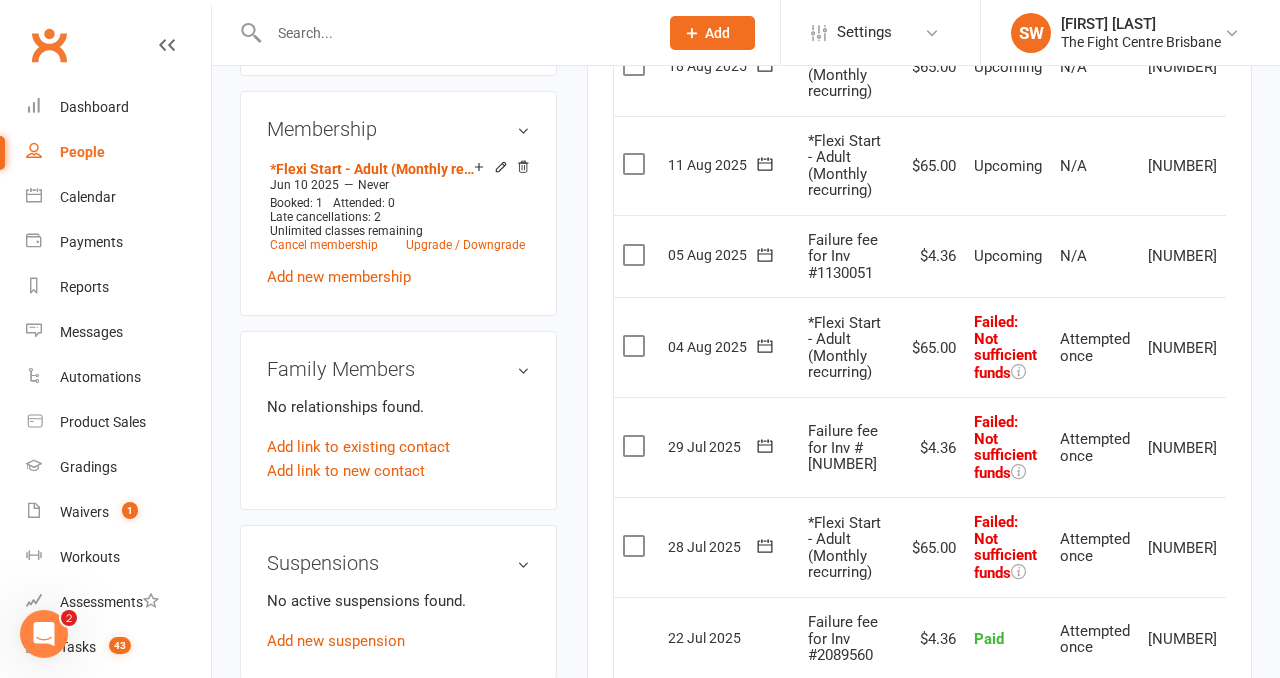 scroll, scrollTop: 827, scrollLeft: 0, axis: vertical 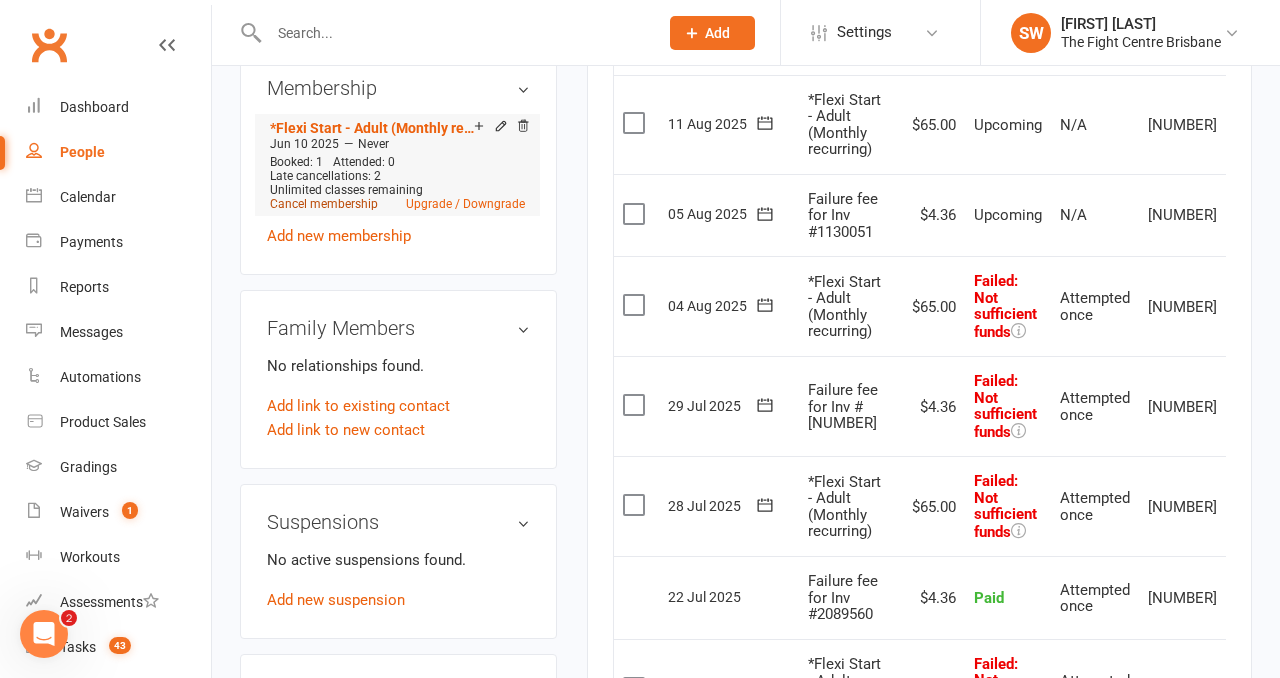 click on "Cancel membership" at bounding box center [324, 204] 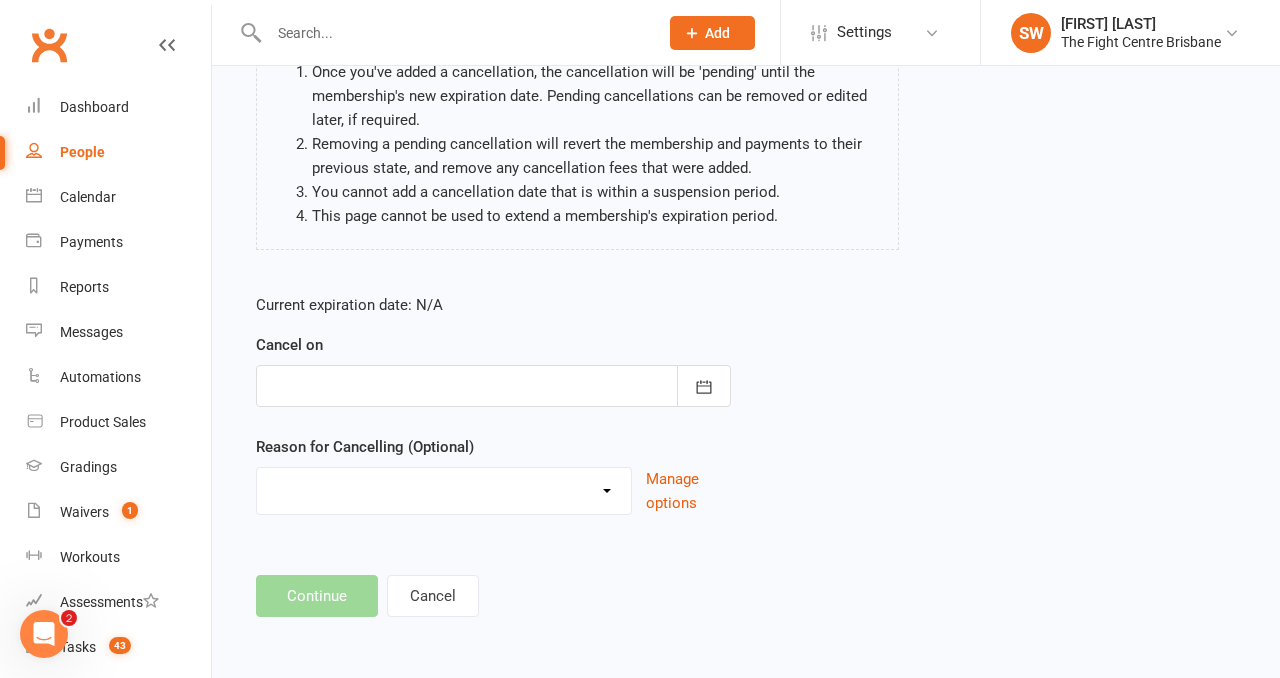 scroll, scrollTop: 0, scrollLeft: 0, axis: both 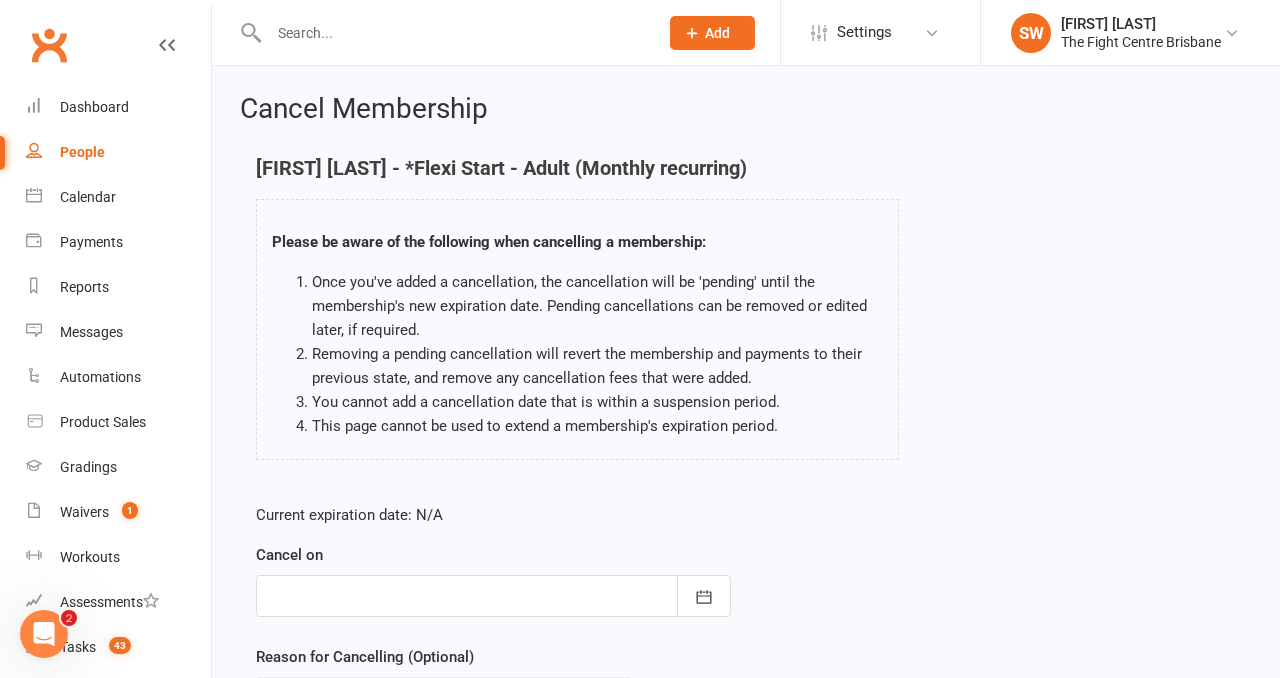 click at bounding box center [493, 596] 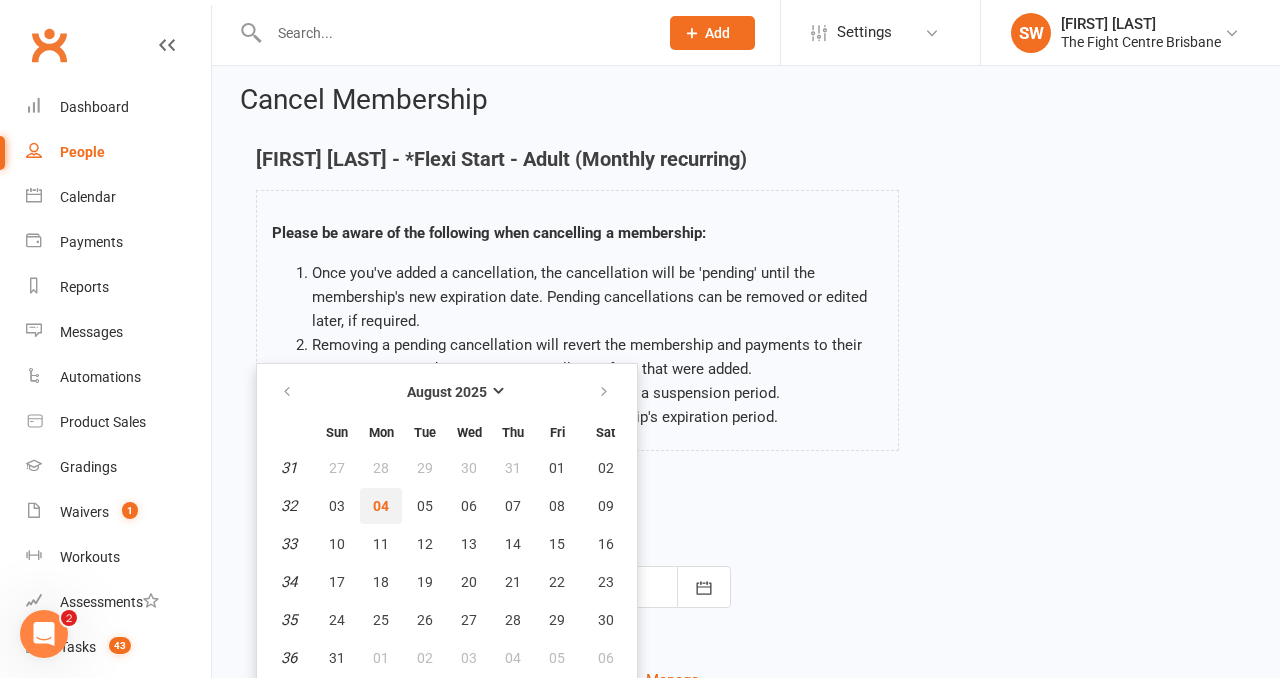 click on "04" at bounding box center [381, 506] 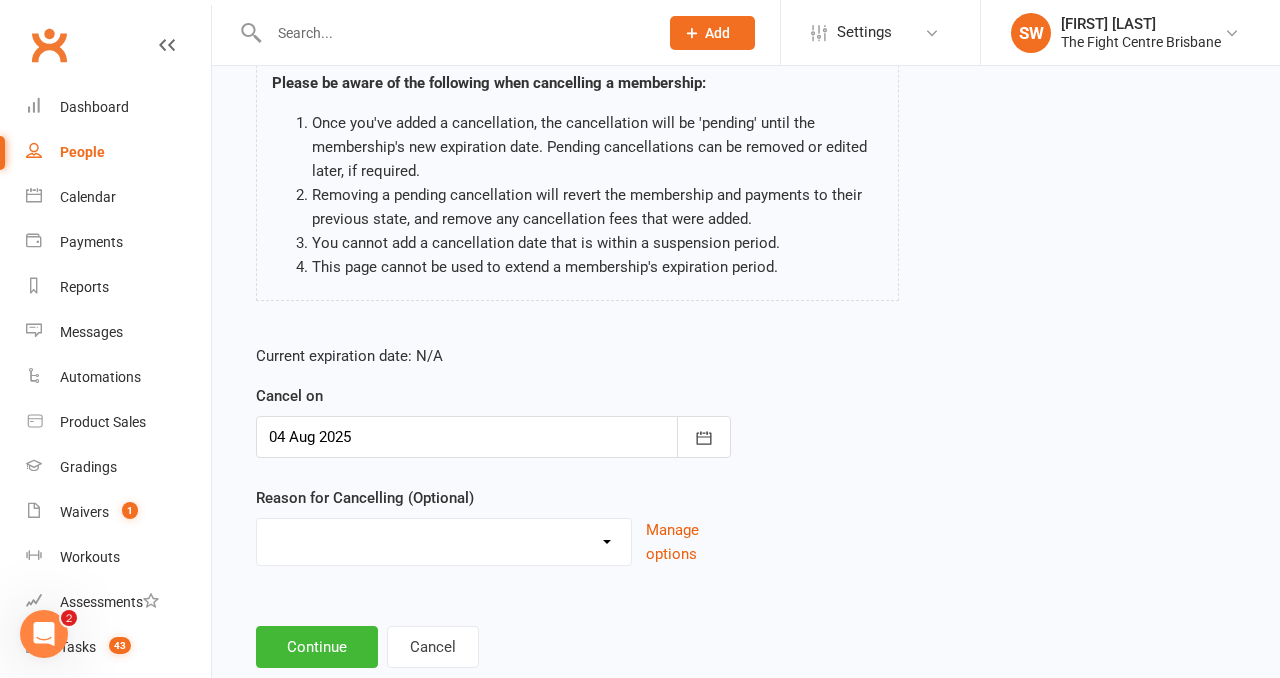 scroll, scrollTop: 167, scrollLeft: 0, axis: vertical 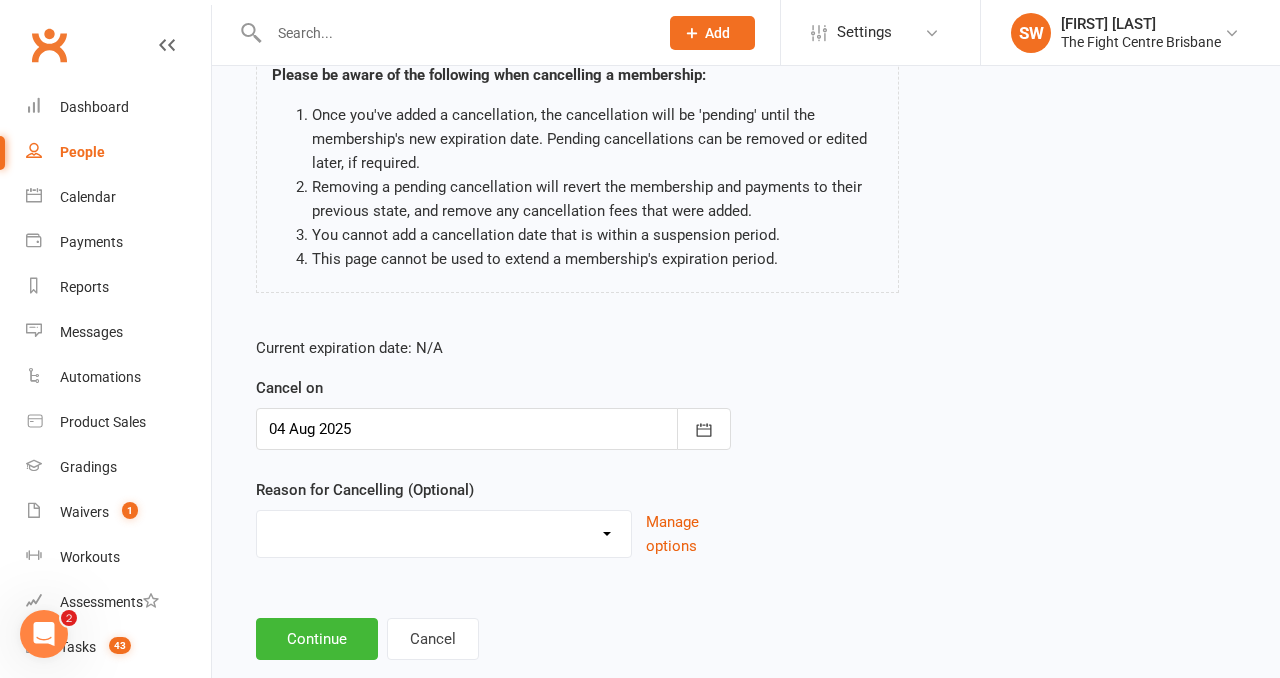 click on "Cancelled in contract- 30kms  Cancelled in contract - dispute Cancelled in contract- hardship  Cancelled in contract- medical/injury  Cancelled in contract- paid out  Cancelled in contract- transferred  Cooling off period Debt Collection Dispute Family issues  I can no longer afford this membership I'm too busy Injury and/or medical I've lost interest I've moved more than 30km from the gym Moved more than 30kms Upgrade / Downgrade Other reason" at bounding box center [444, 534] 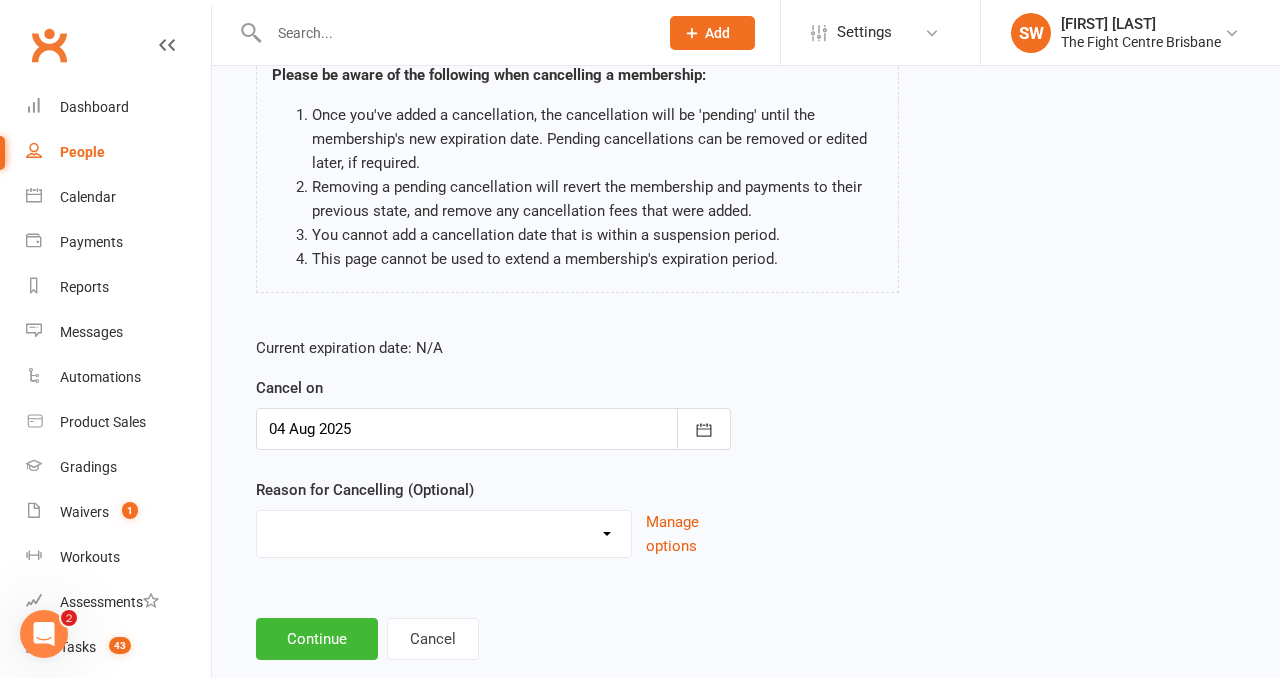 select on "7" 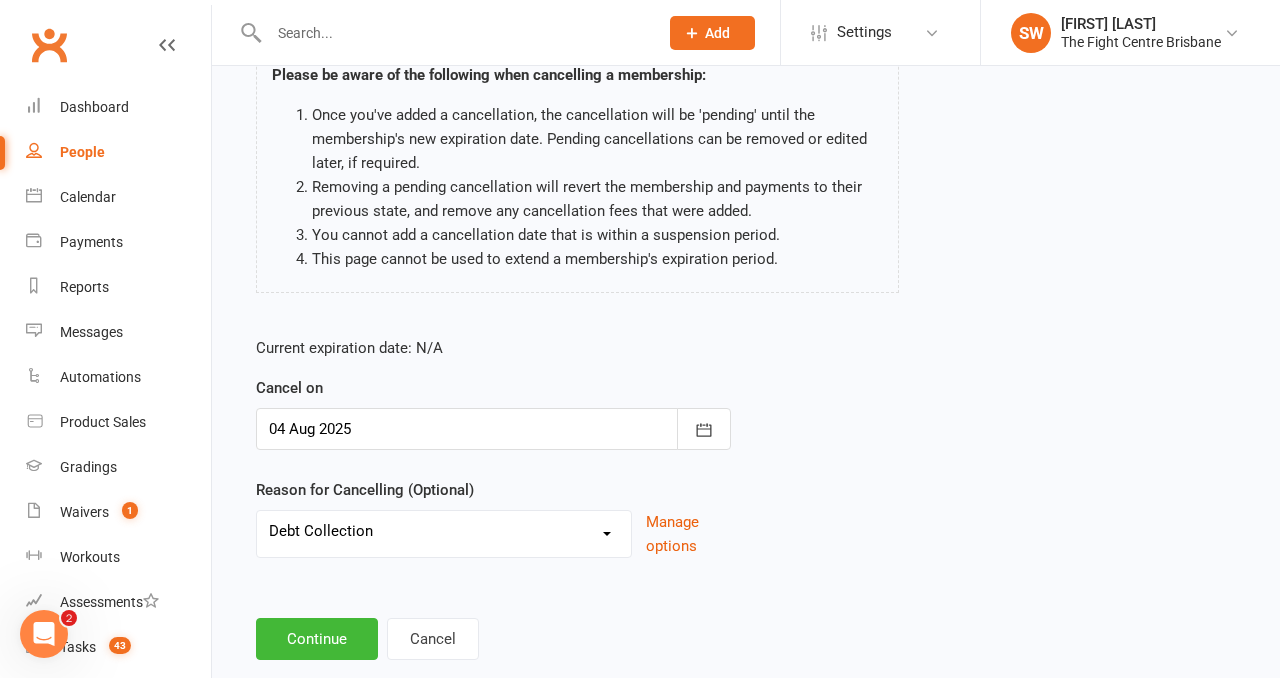 scroll, scrollTop: 210, scrollLeft: 0, axis: vertical 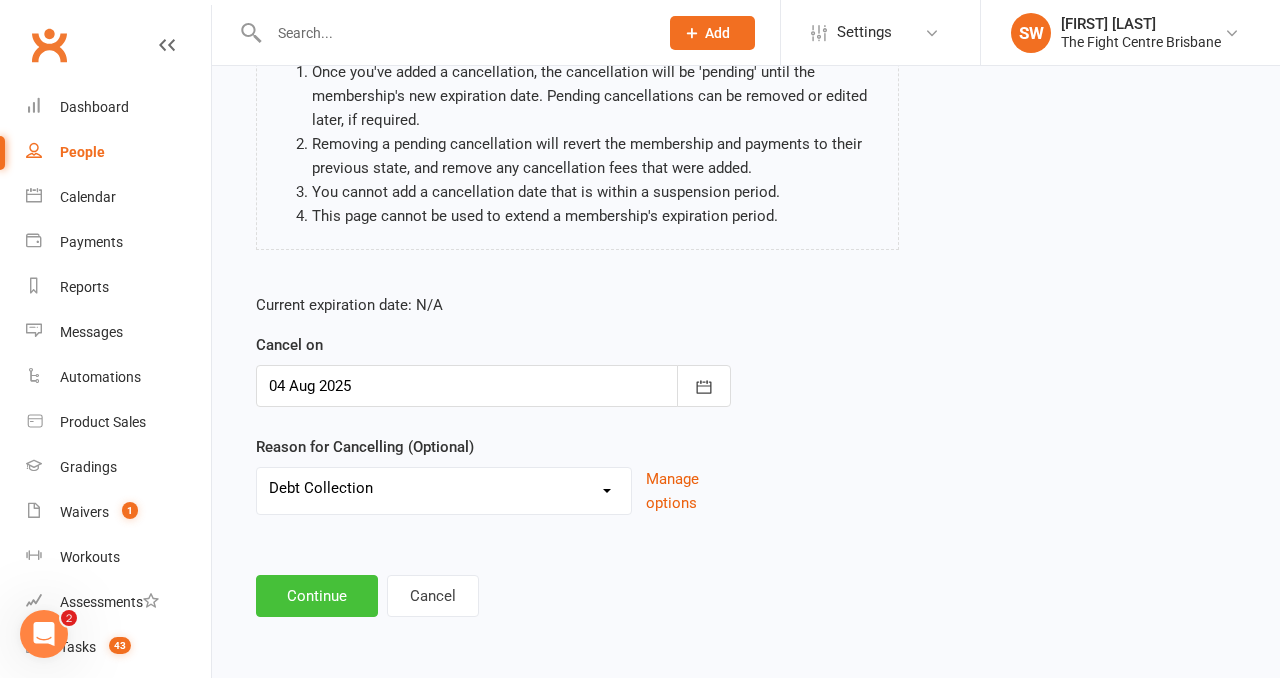 click on "Continue" at bounding box center [317, 596] 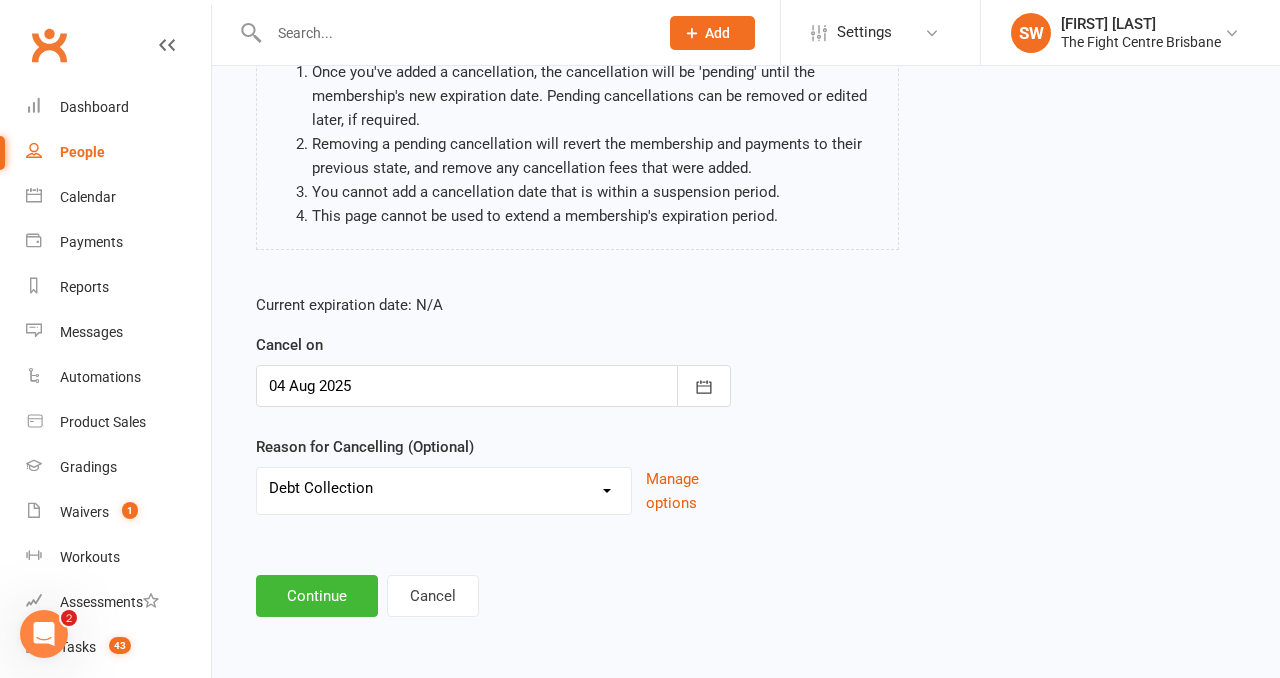 scroll, scrollTop: 0, scrollLeft: 0, axis: both 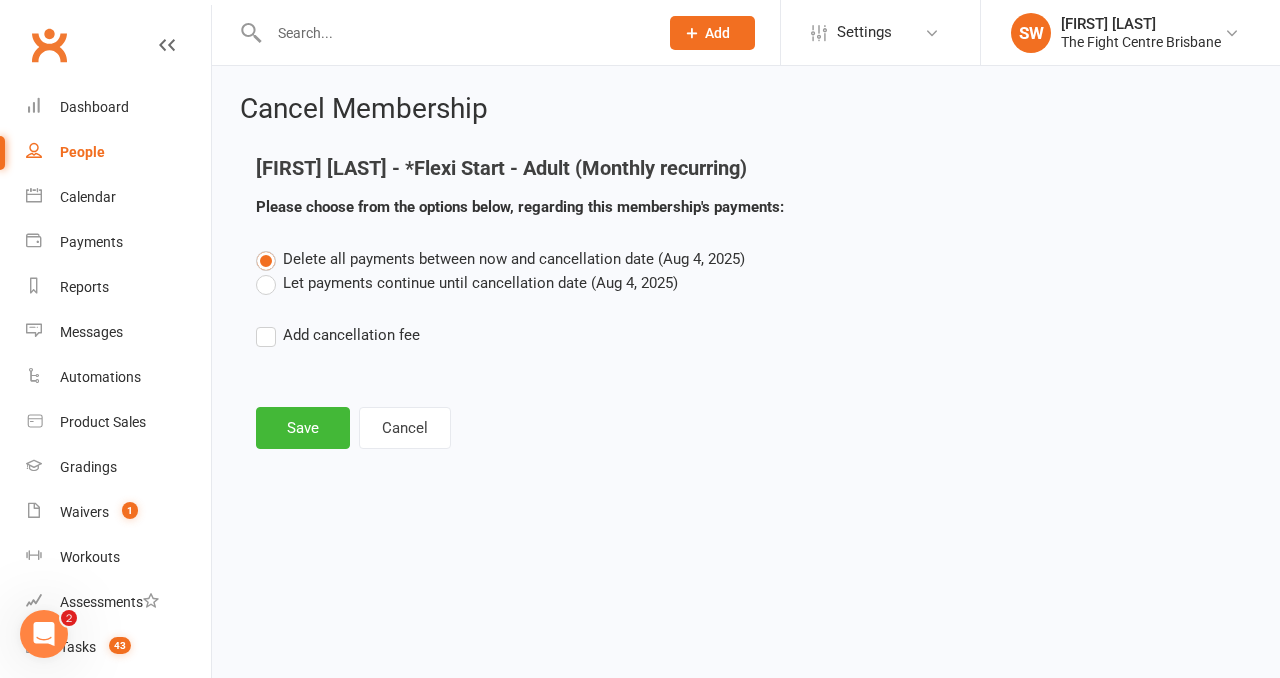 click on "Let payments continue until cancellation date (Aug 4, 2025)" at bounding box center (467, 283) 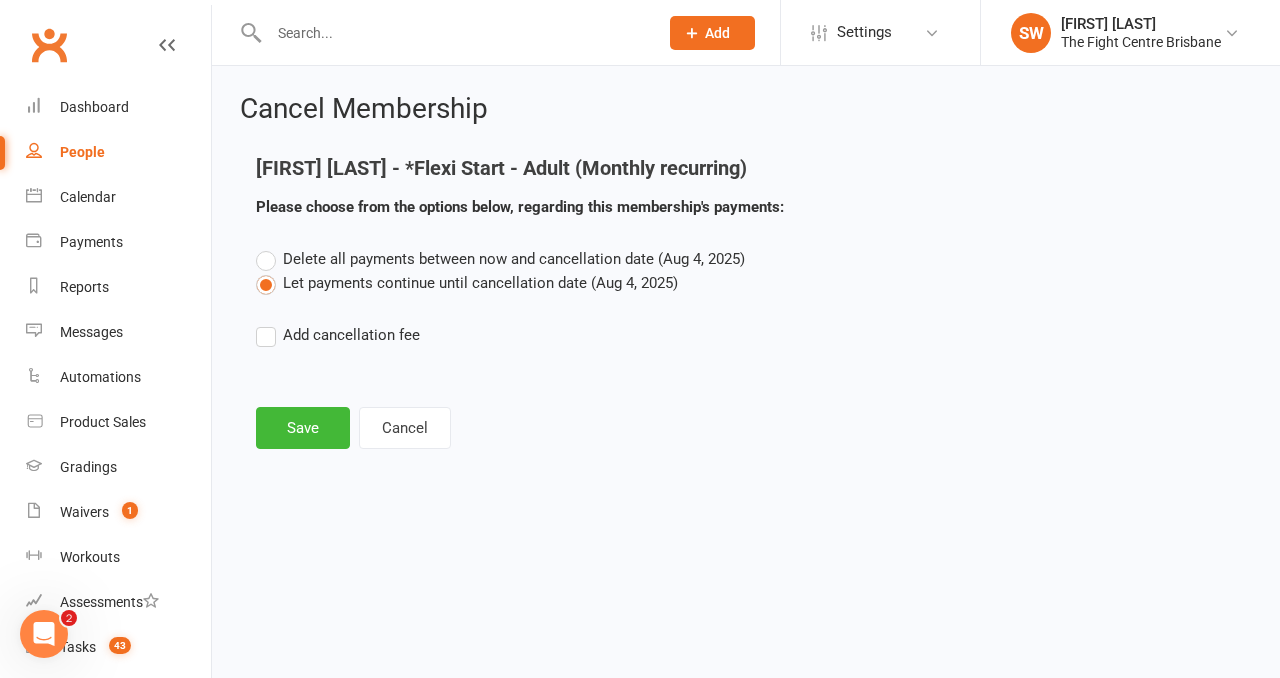 click on "Delete all payments between now and cancellation date (Aug 4, 2025)" at bounding box center [514, 259] 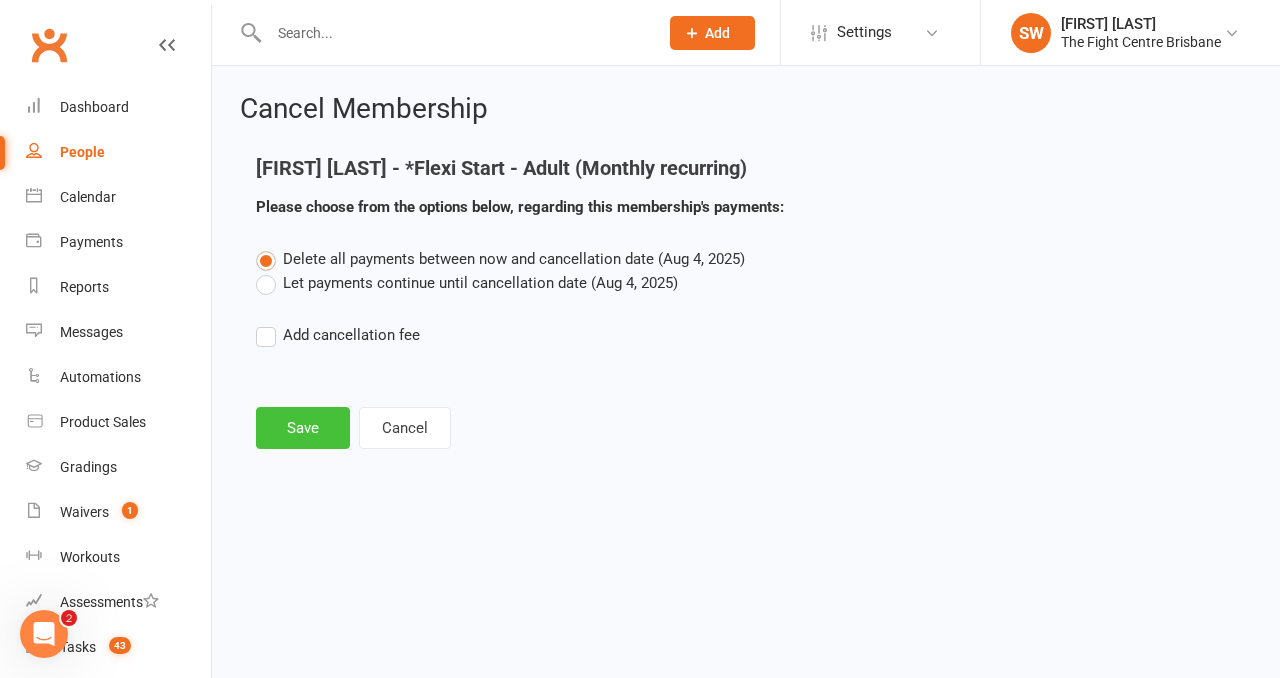 click on "Save" at bounding box center (303, 428) 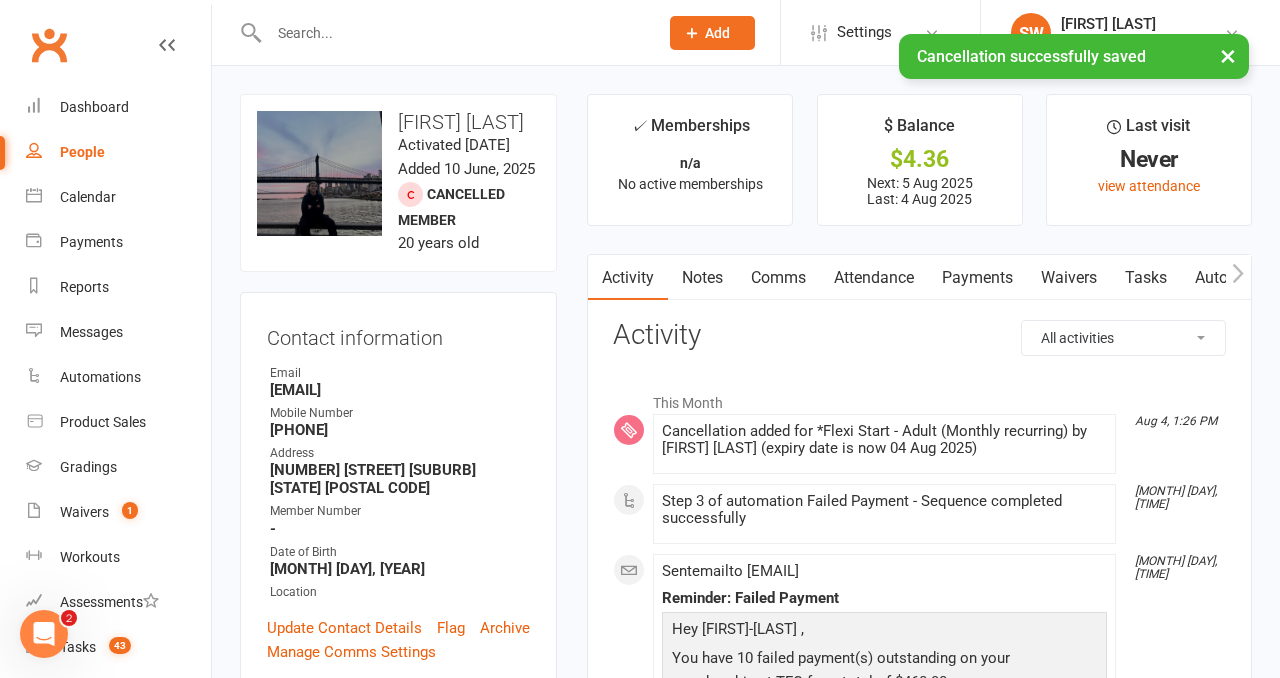 click on "Payments" at bounding box center (977, 278) 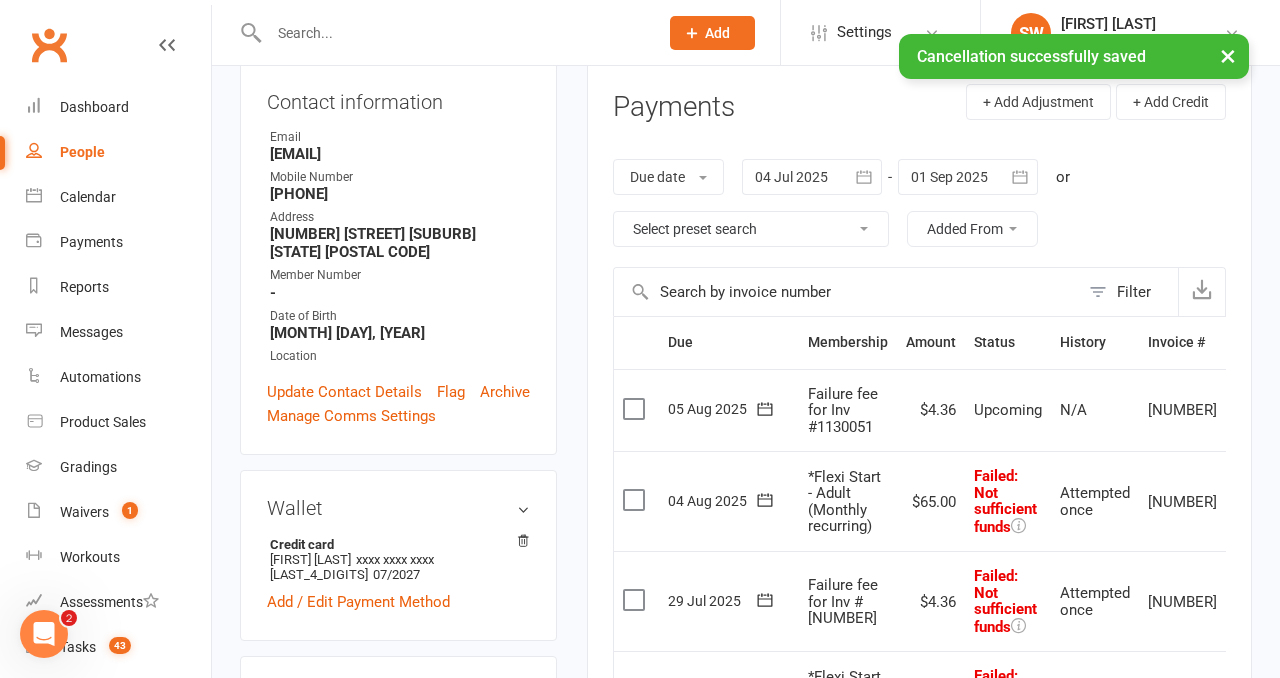 scroll, scrollTop: 352, scrollLeft: 0, axis: vertical 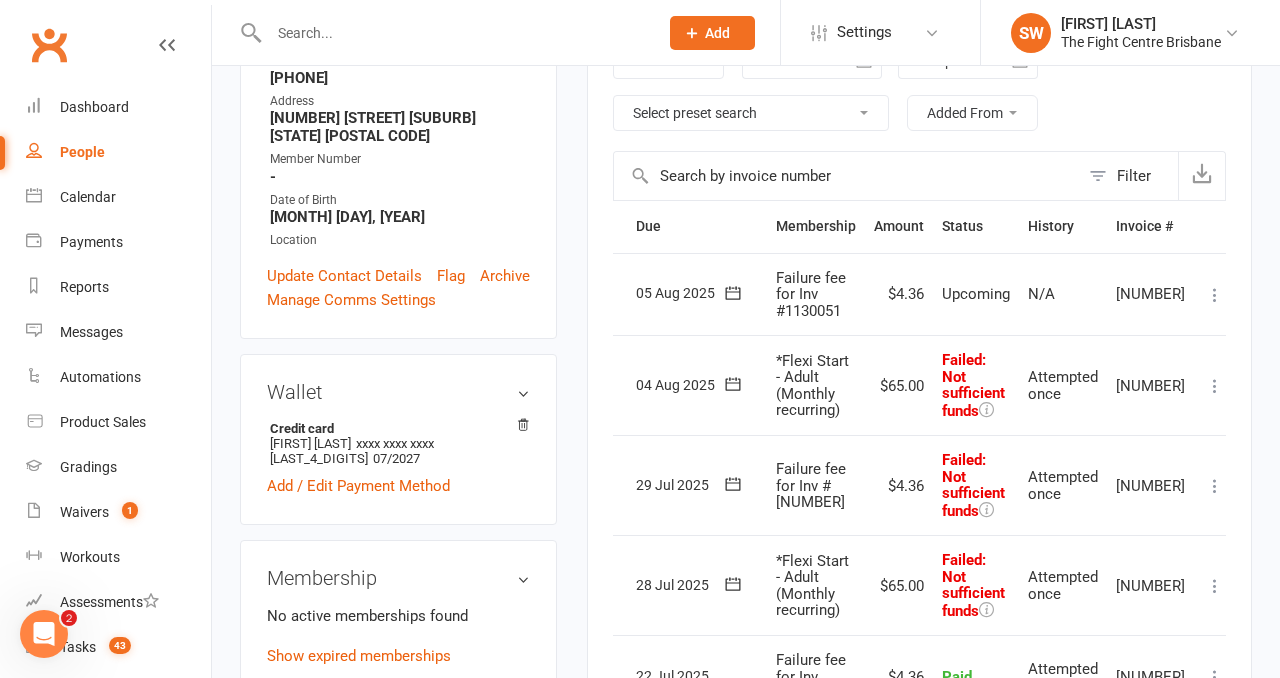 click at bounding box center [1215, 386] 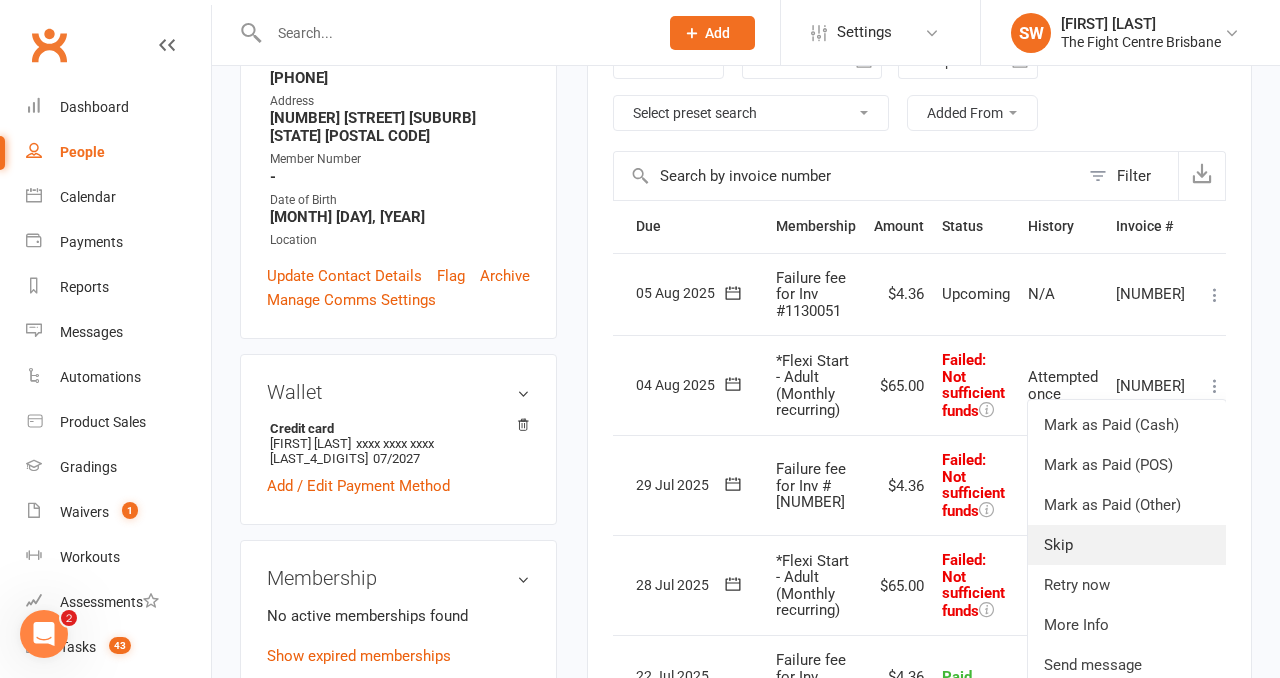 click on "Skip" at bounding box center [1127, 545] 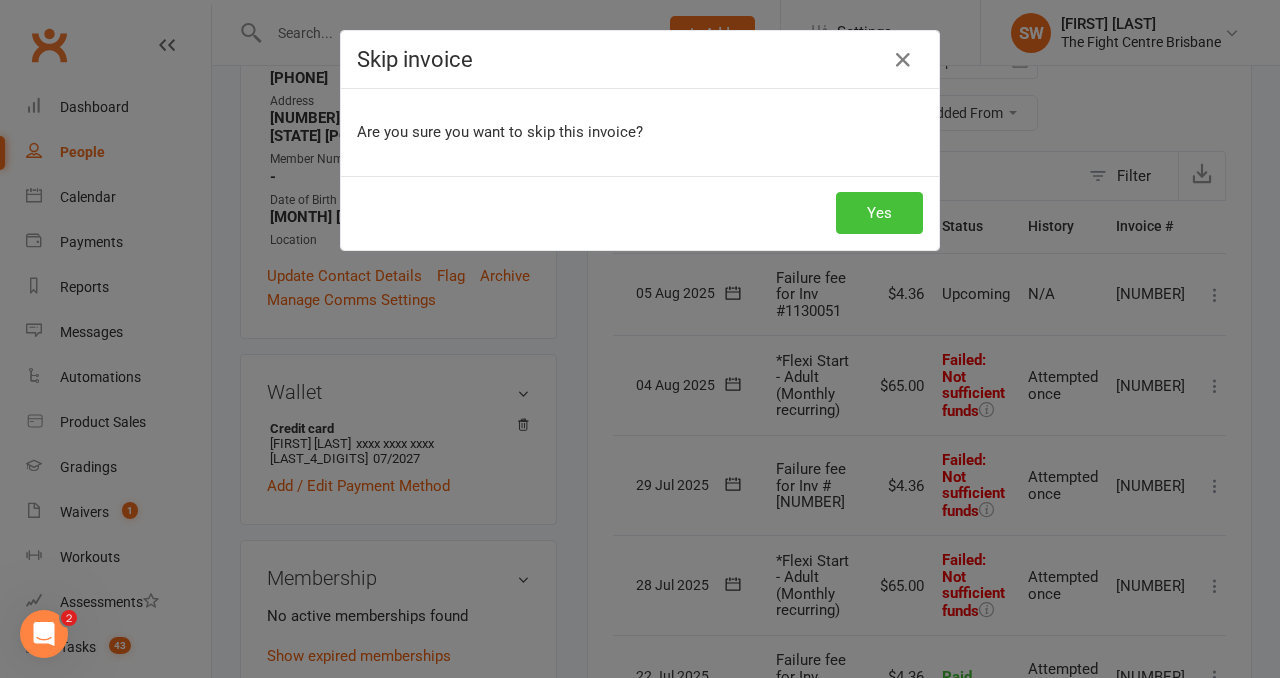 click on "Yes" at bounding box center [879, 213] 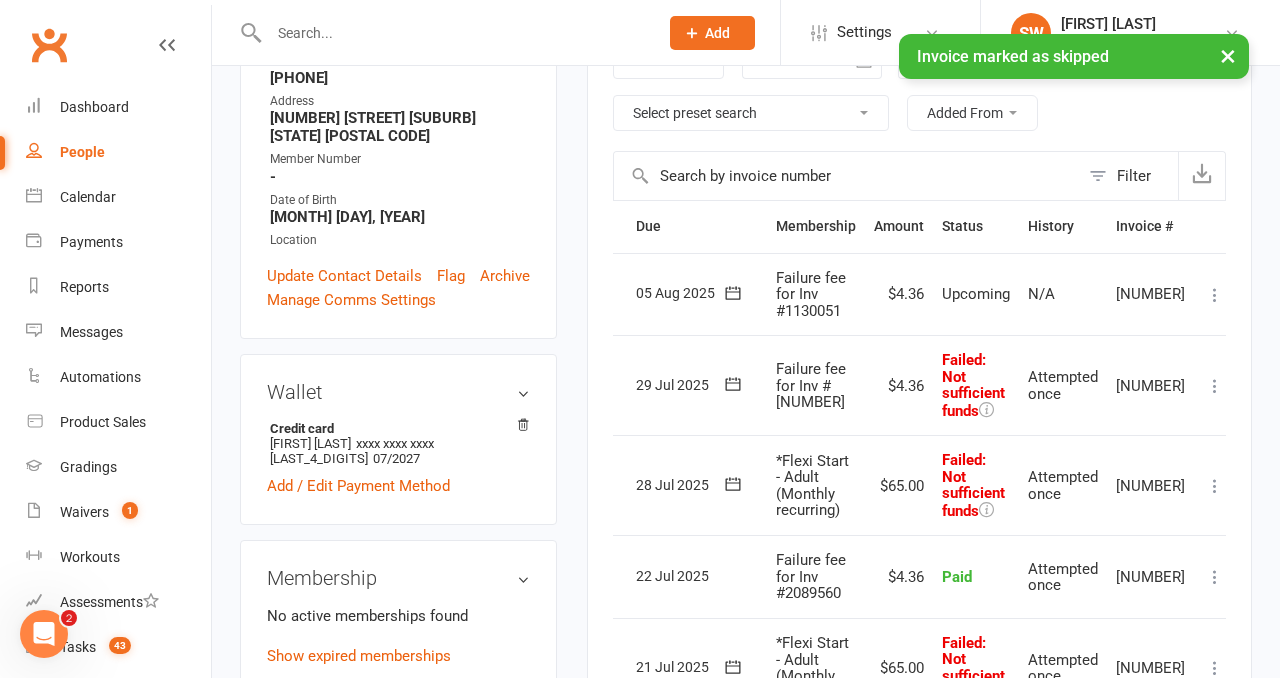click at bounding box center (1215, 295) 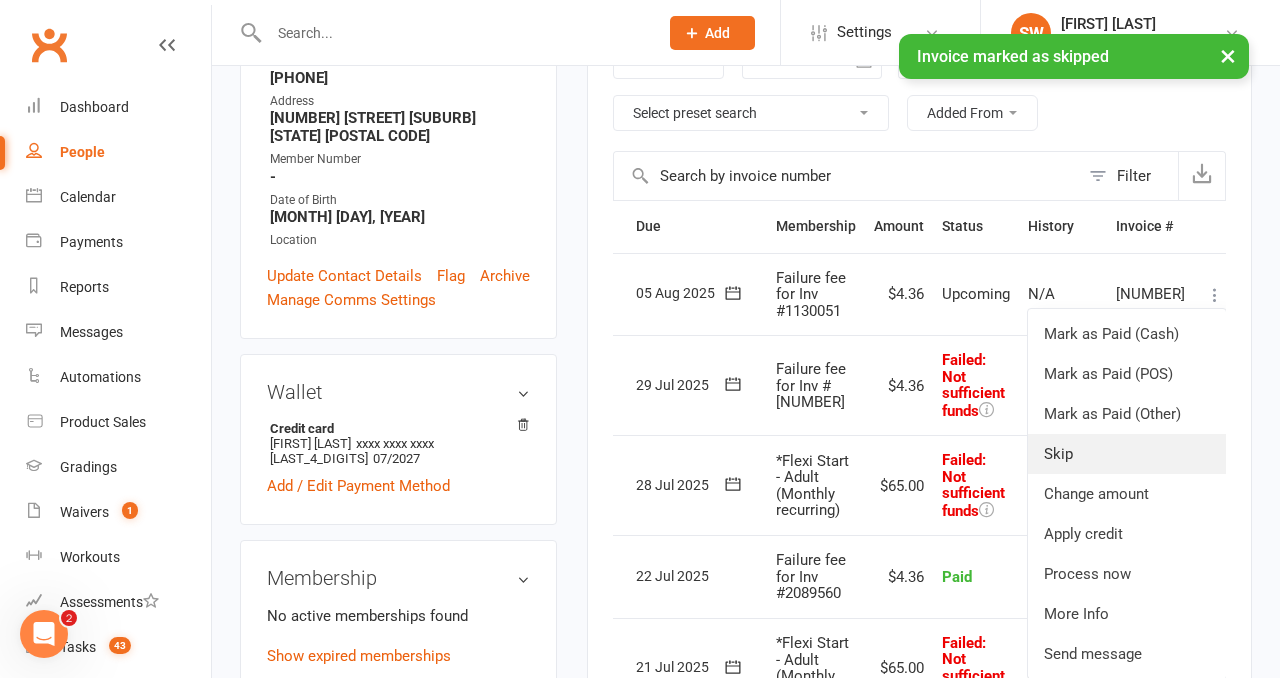 click on "Skip" at bounding box center [1127, 454] 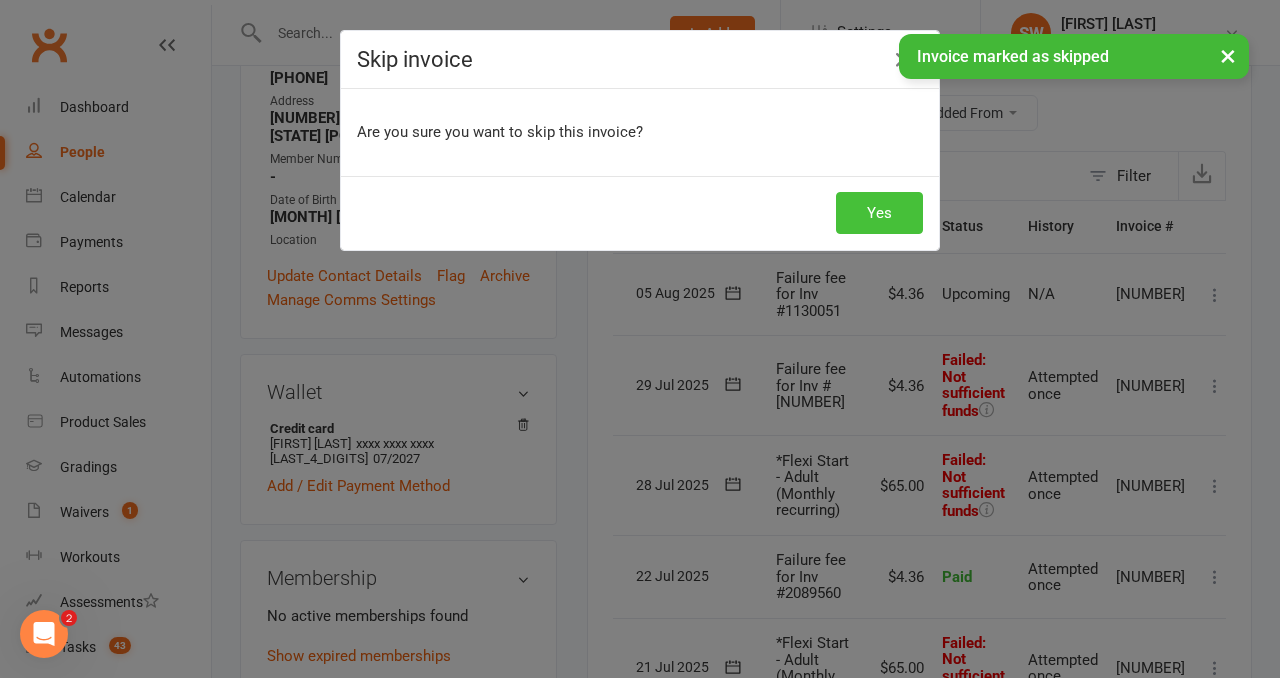 click on "Yes" at bounding box center [879, 213] 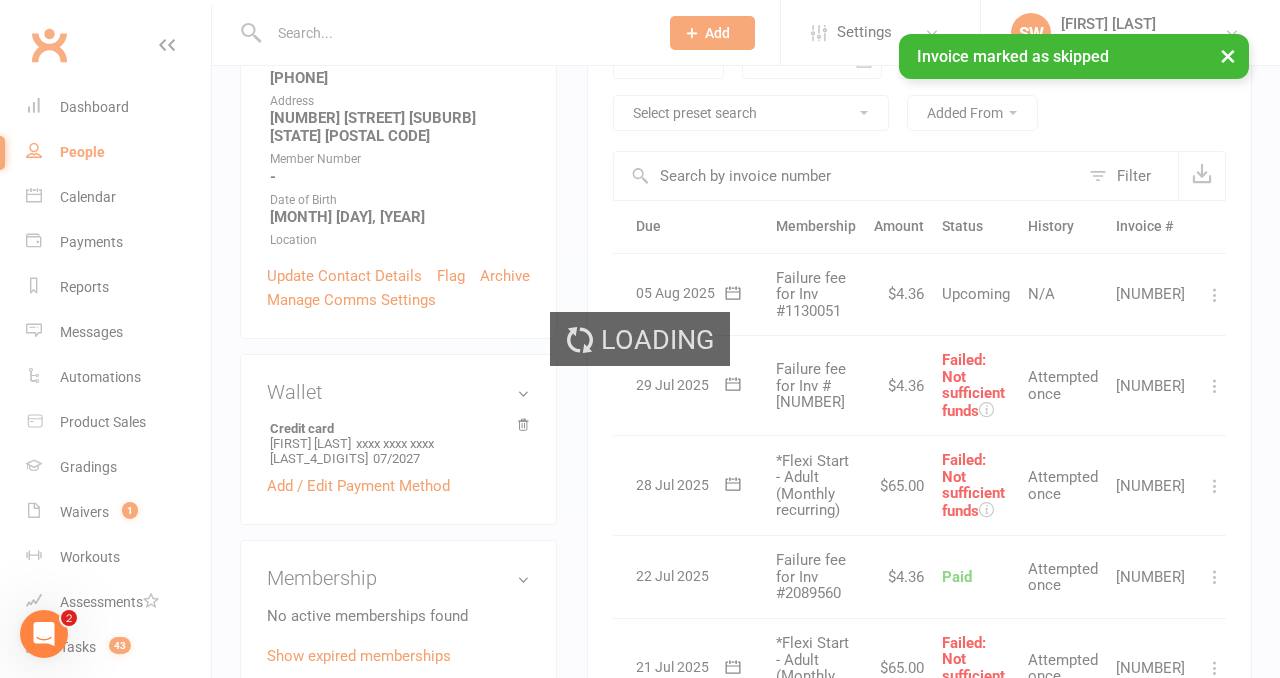 scroll, scrollTop: 0, scrollLeft: 27, axis: horizontal 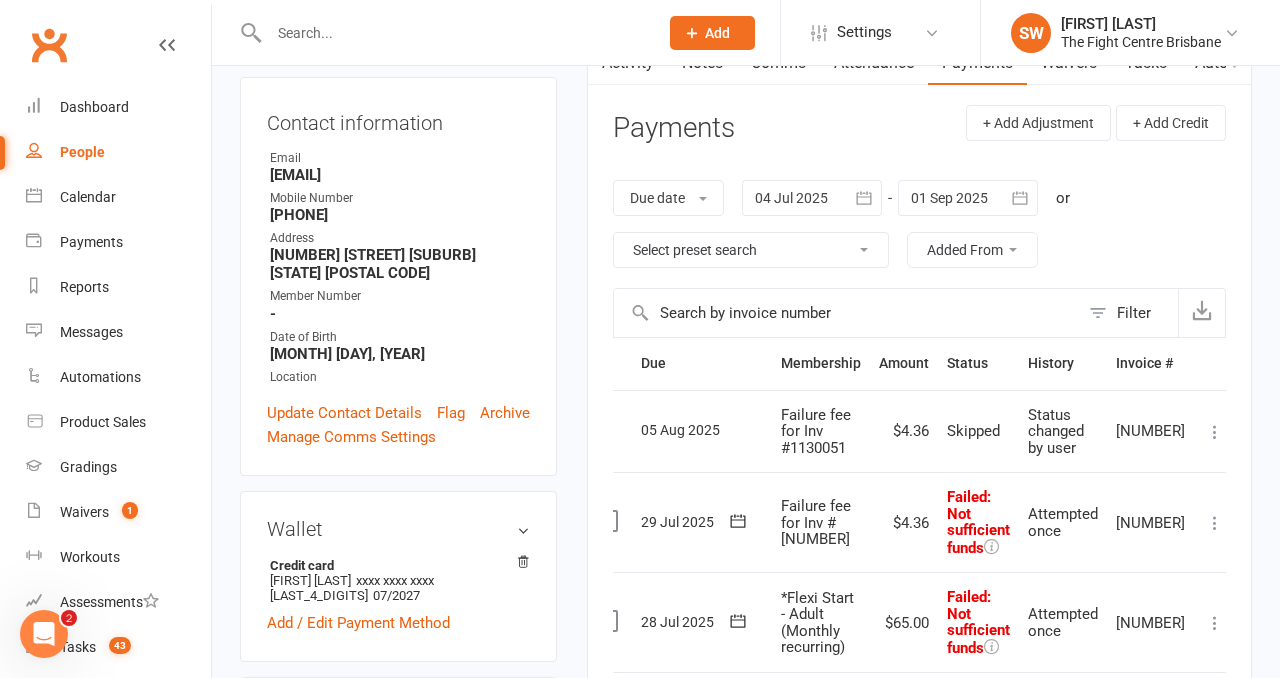 click at bounding box center (812, 198) 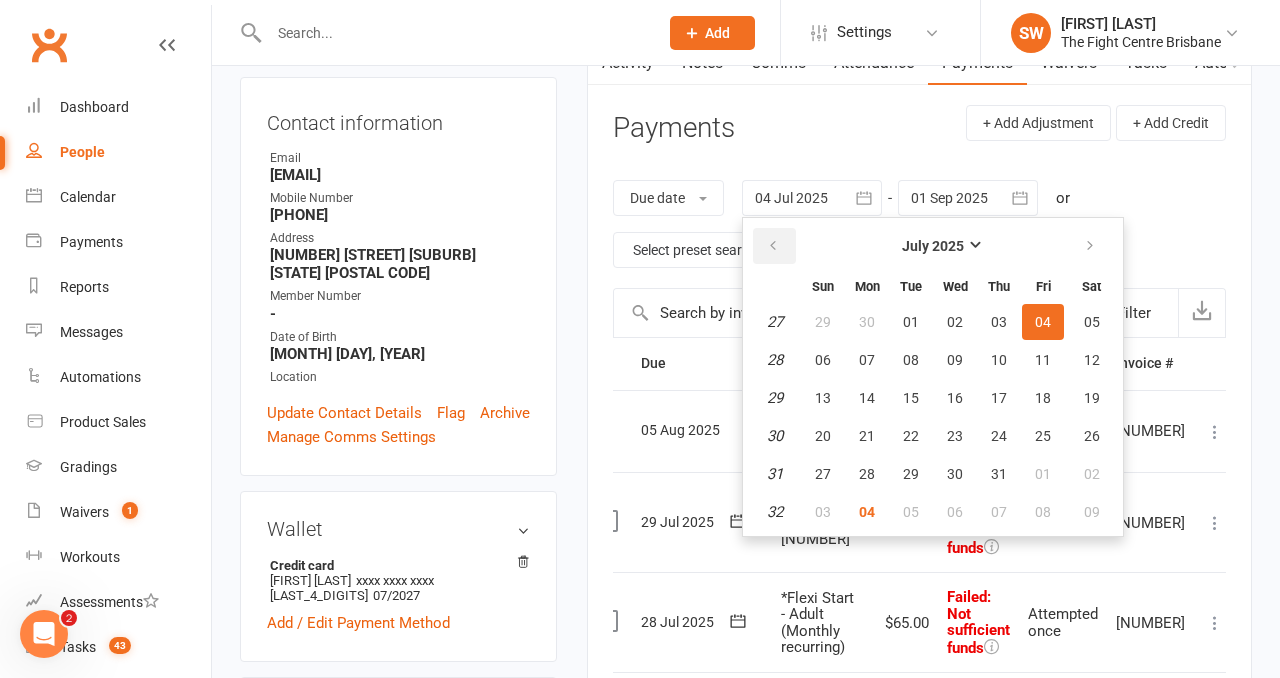 click at bounding box center (774, 246) 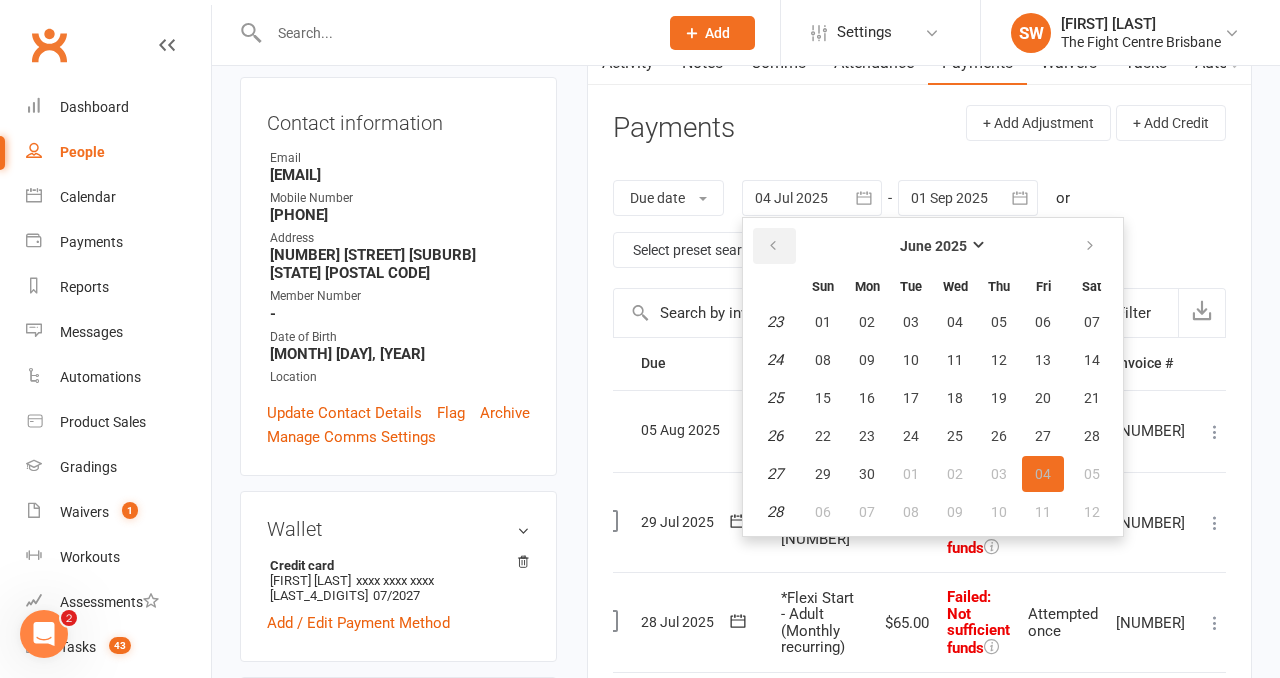 click at bounding box center (774, 246) 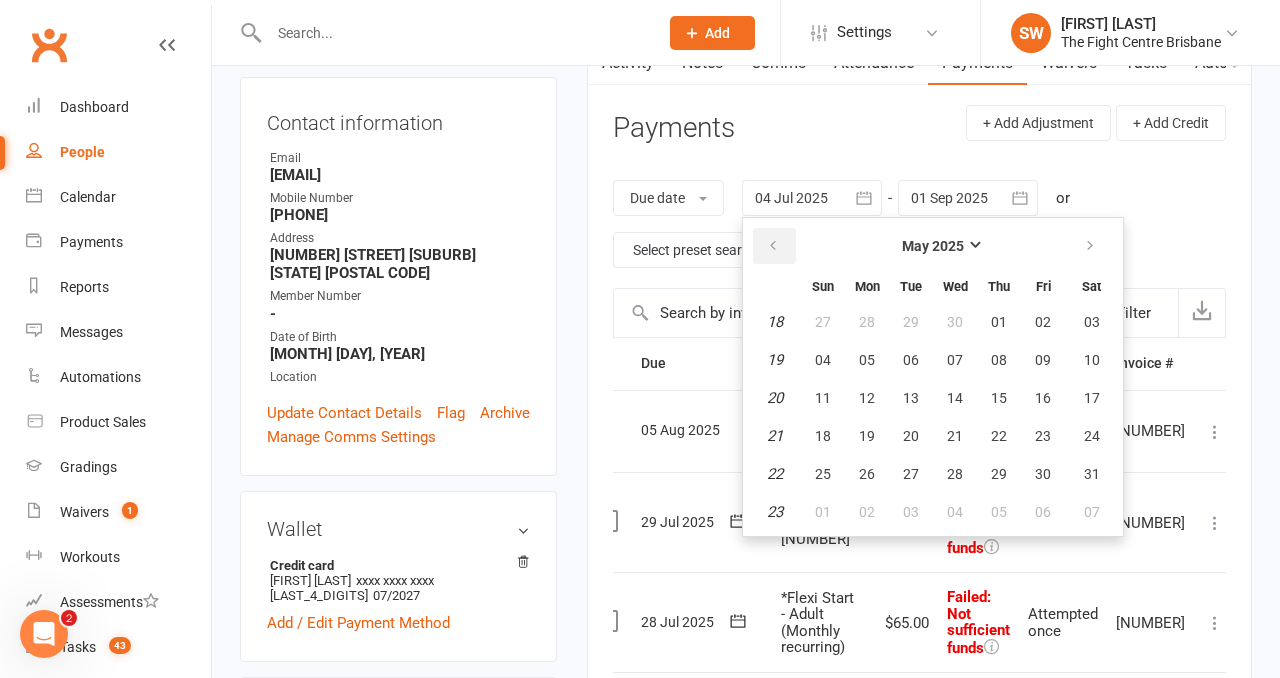 click at bounding box center [774, 246] 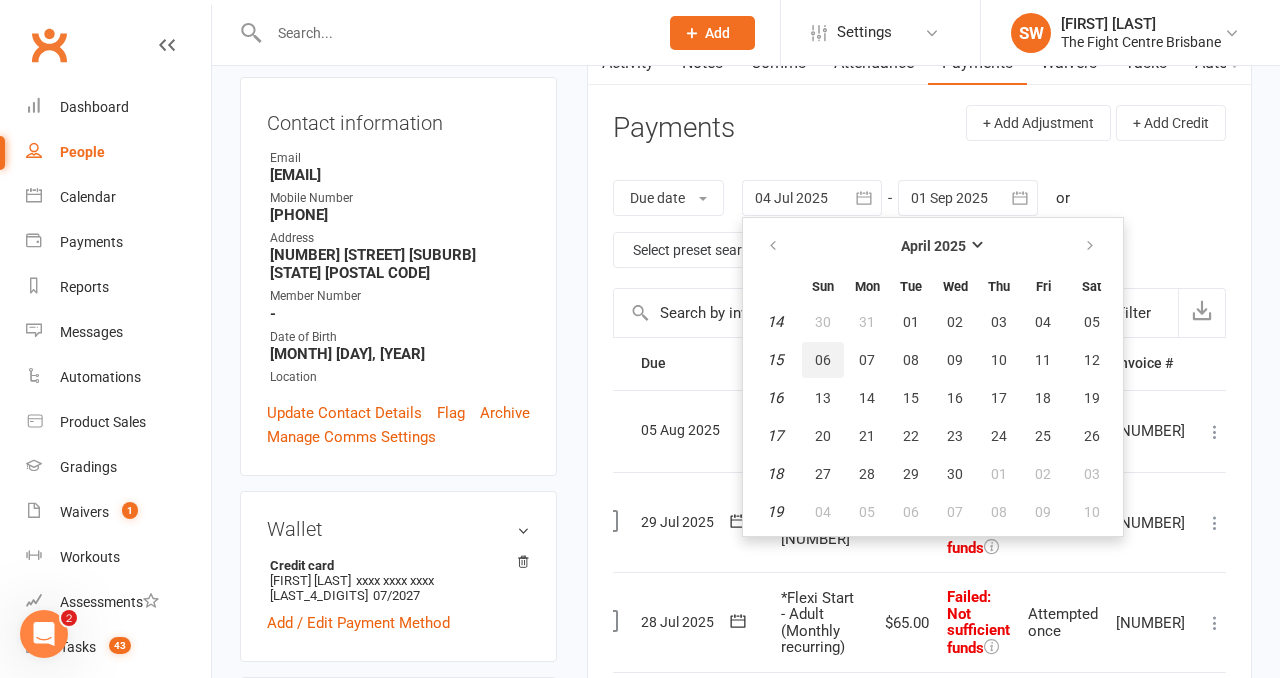 click on "06" at bounding box center [823, 360] 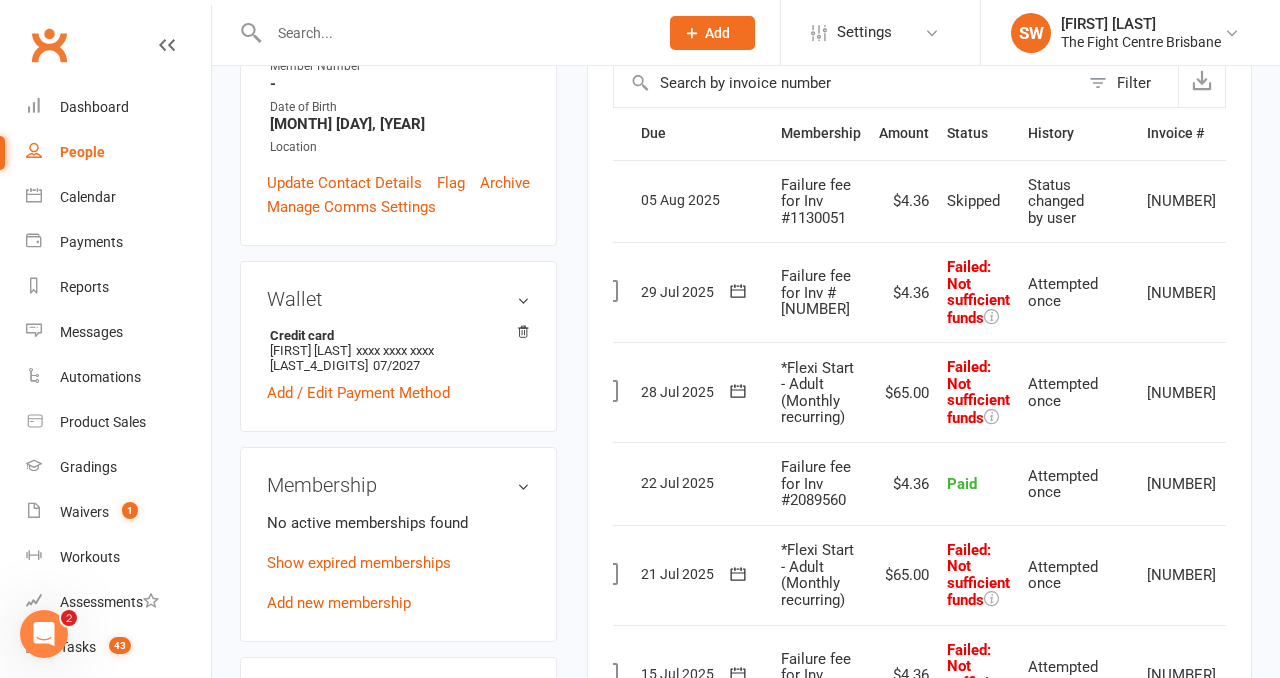 scroll, scrollTop: 0, scrollLeft: 0, axis: both 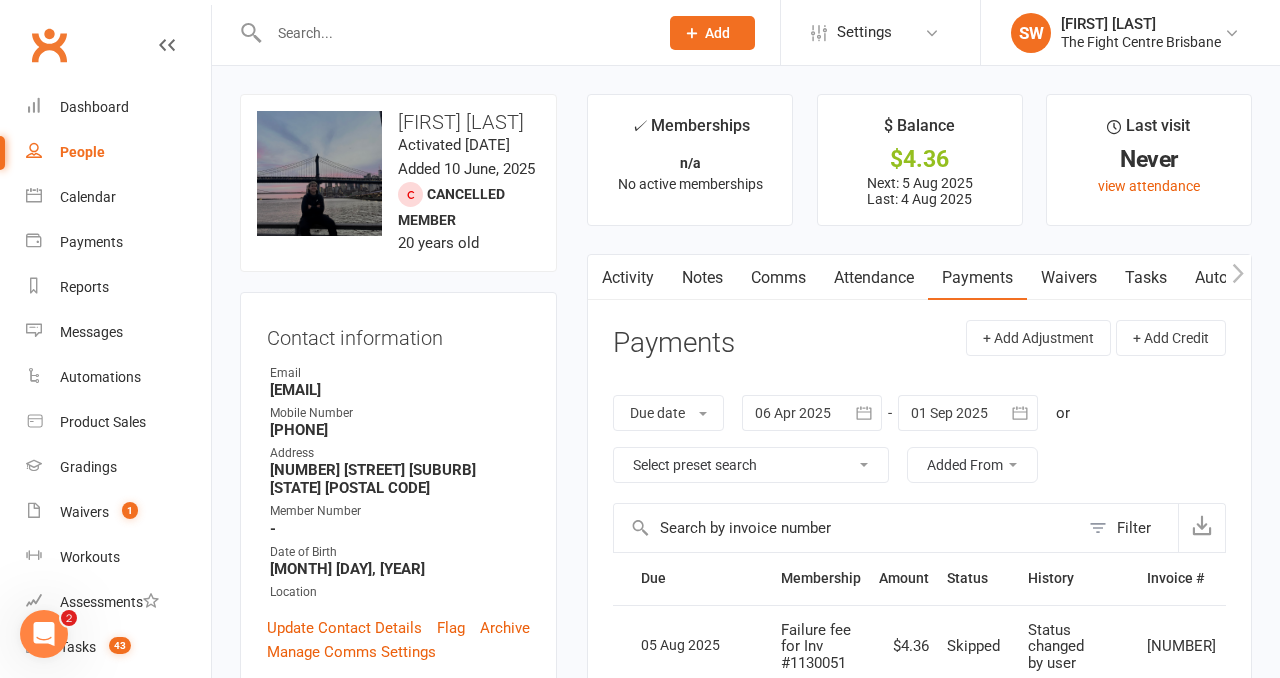 click 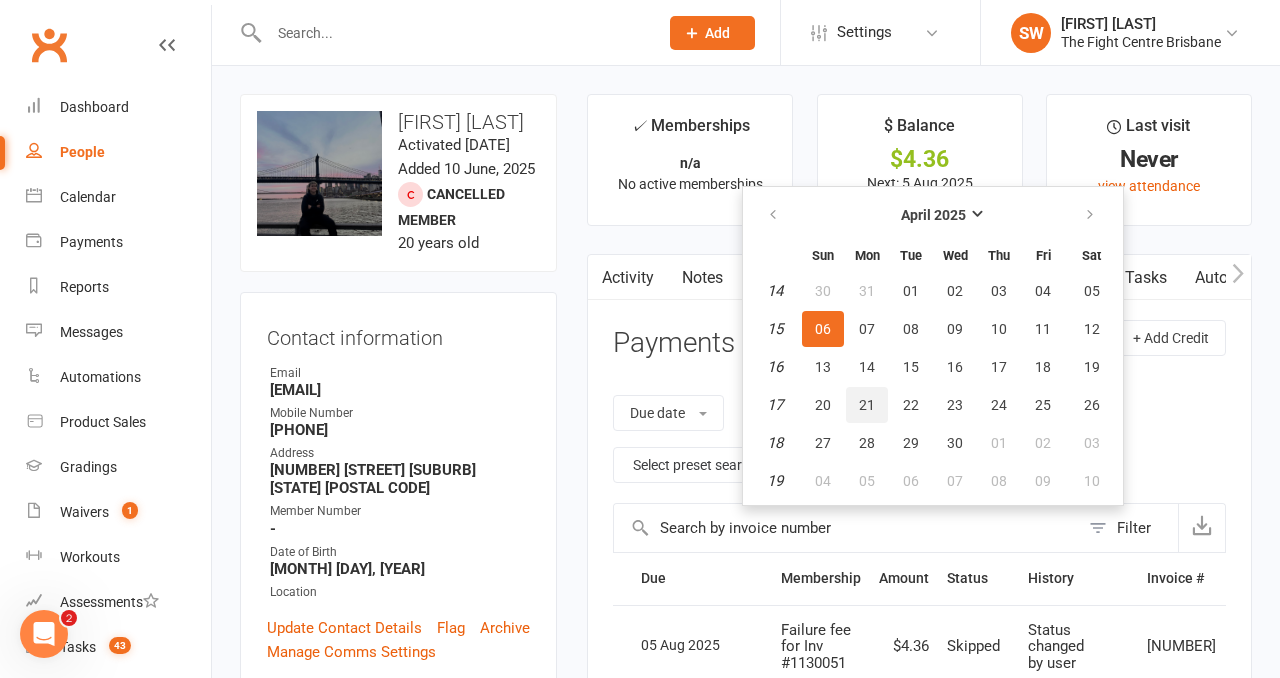 drag, startPoint x: 866, startPoint y: 406, endPoint x: 843, endPoint y: 354, distance: 56.859474 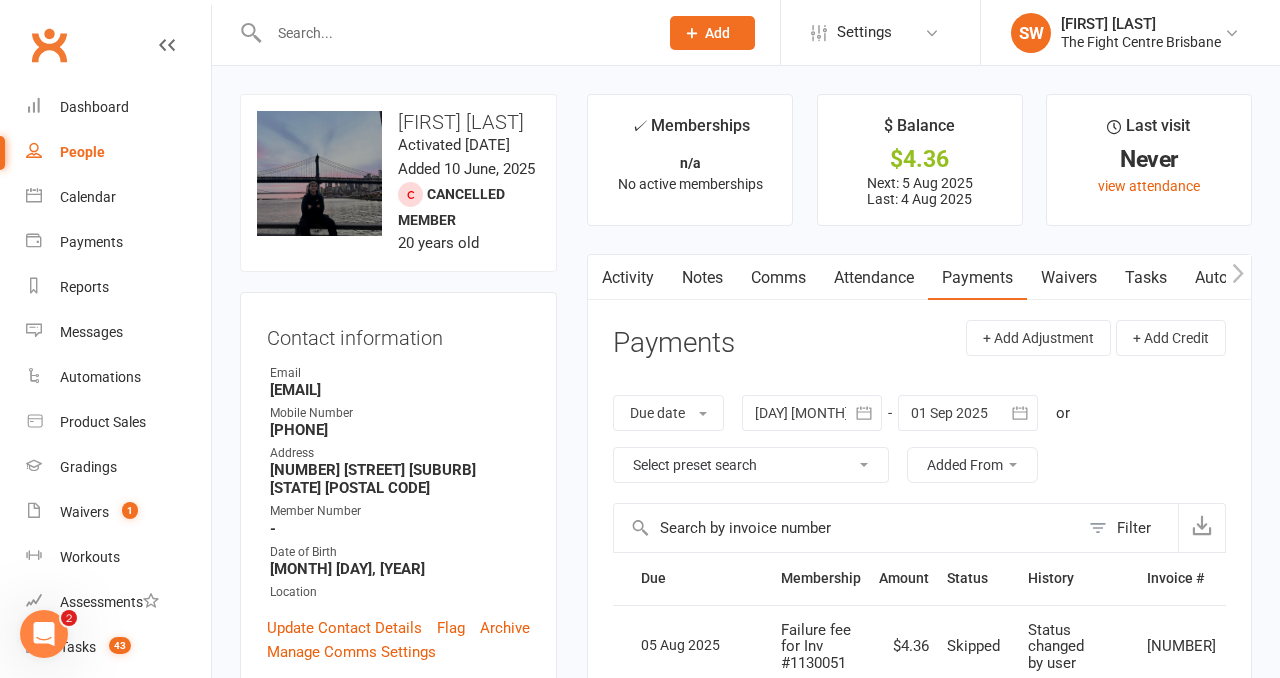 click at bounding box center [864, 413] 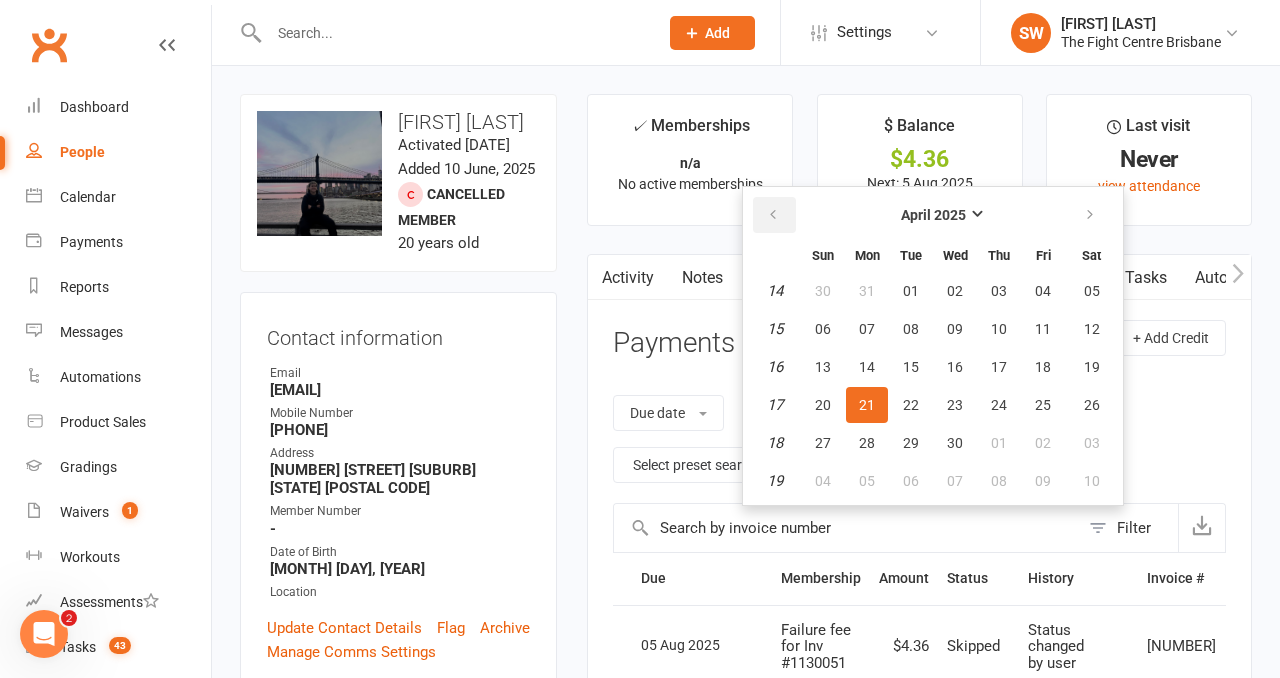 click at bounding box center [774, 215] 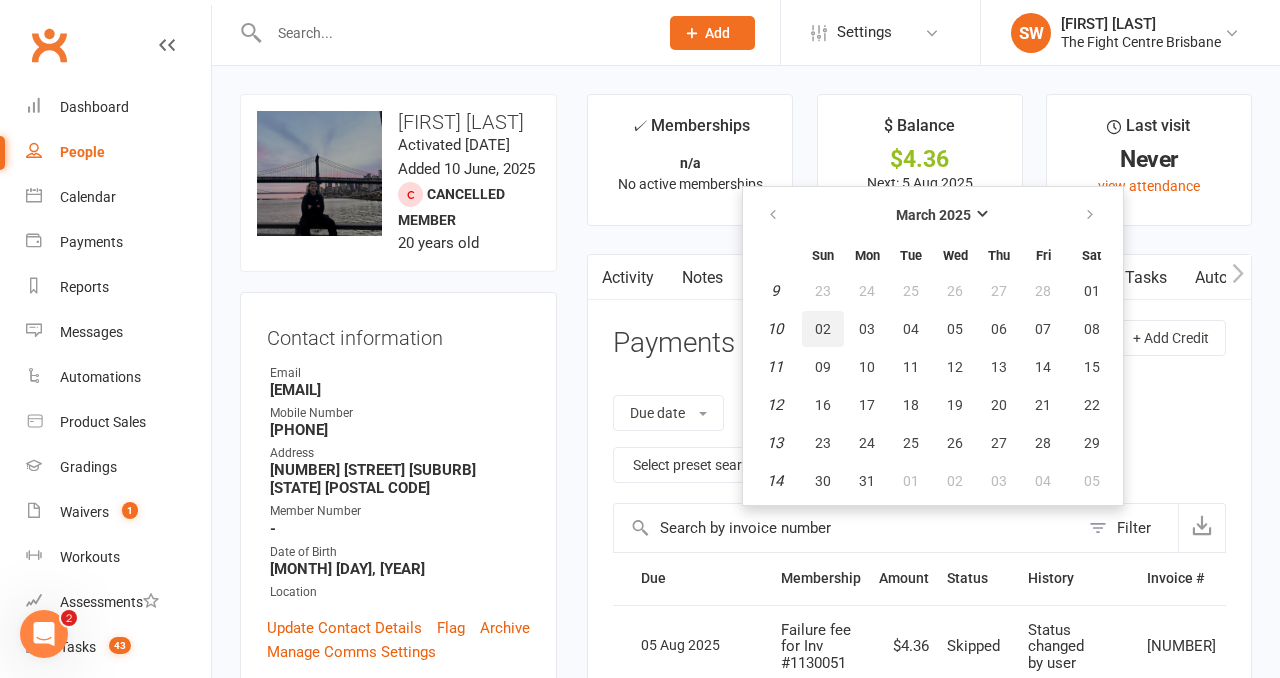 click on "02" at bounding box center (823, 329) 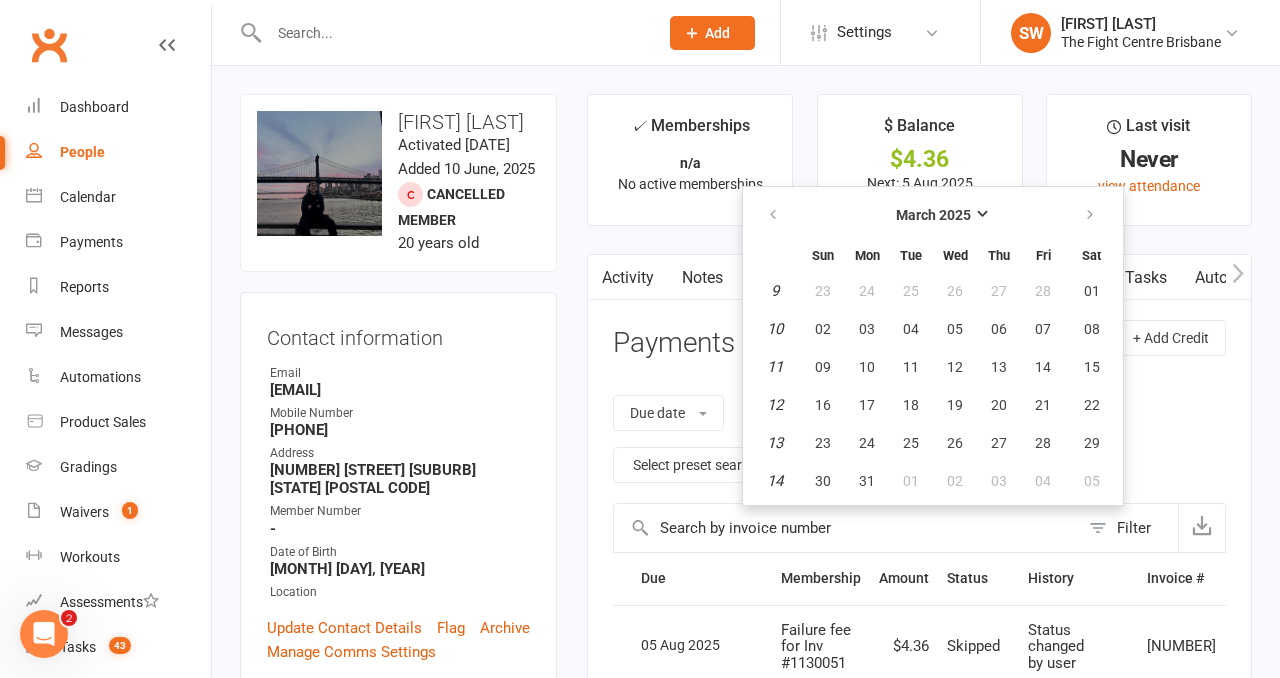 type on "02 Mar 2025" 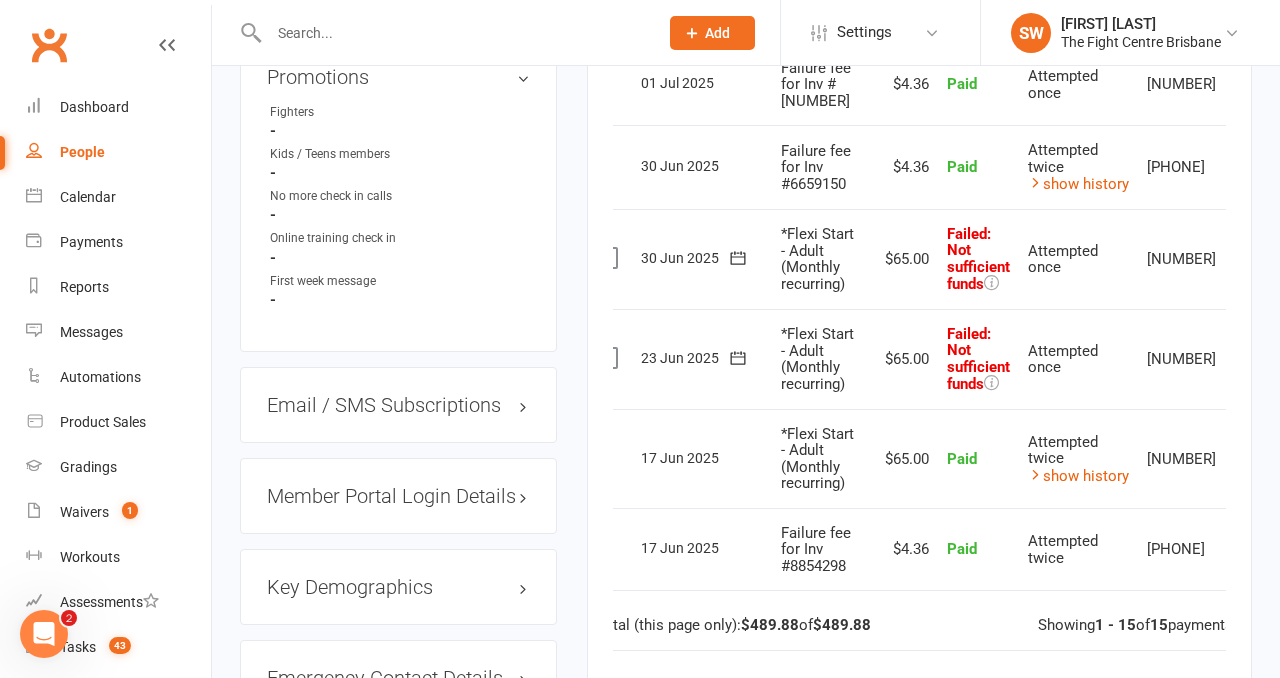 scroll, scrollTop: 0, scrollLeft: 0, axis: both 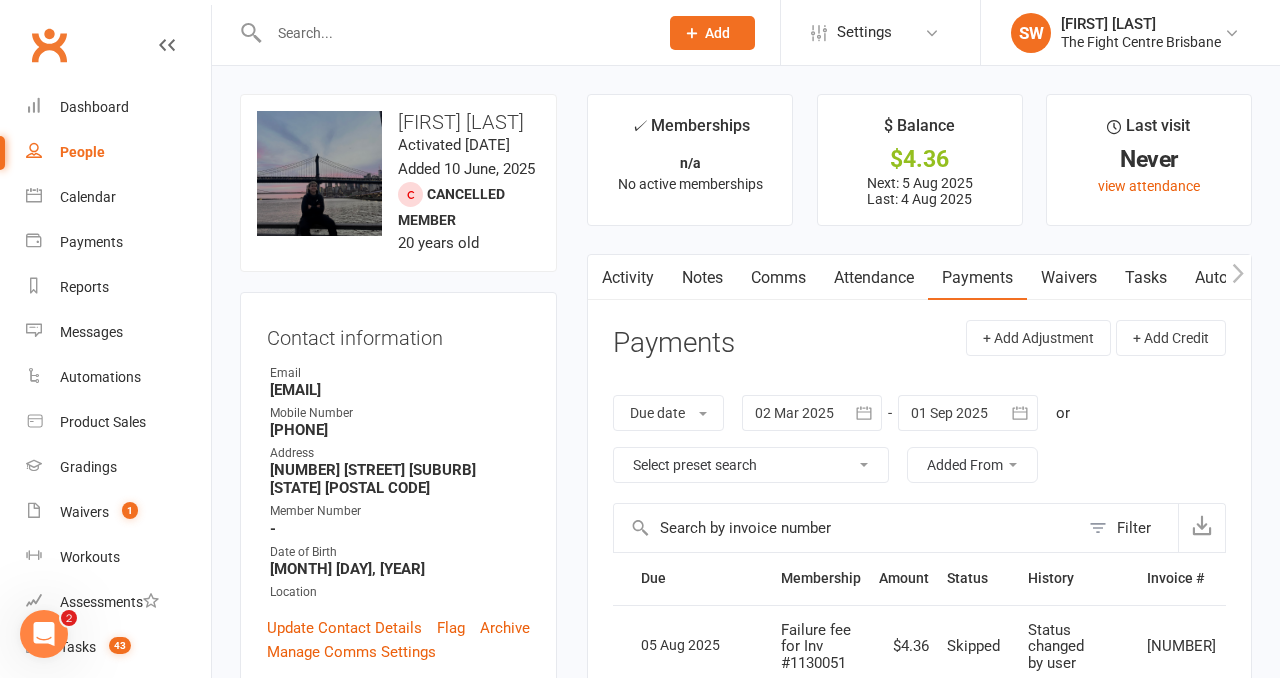 click on "Notes" at bounding box center [702, 278] 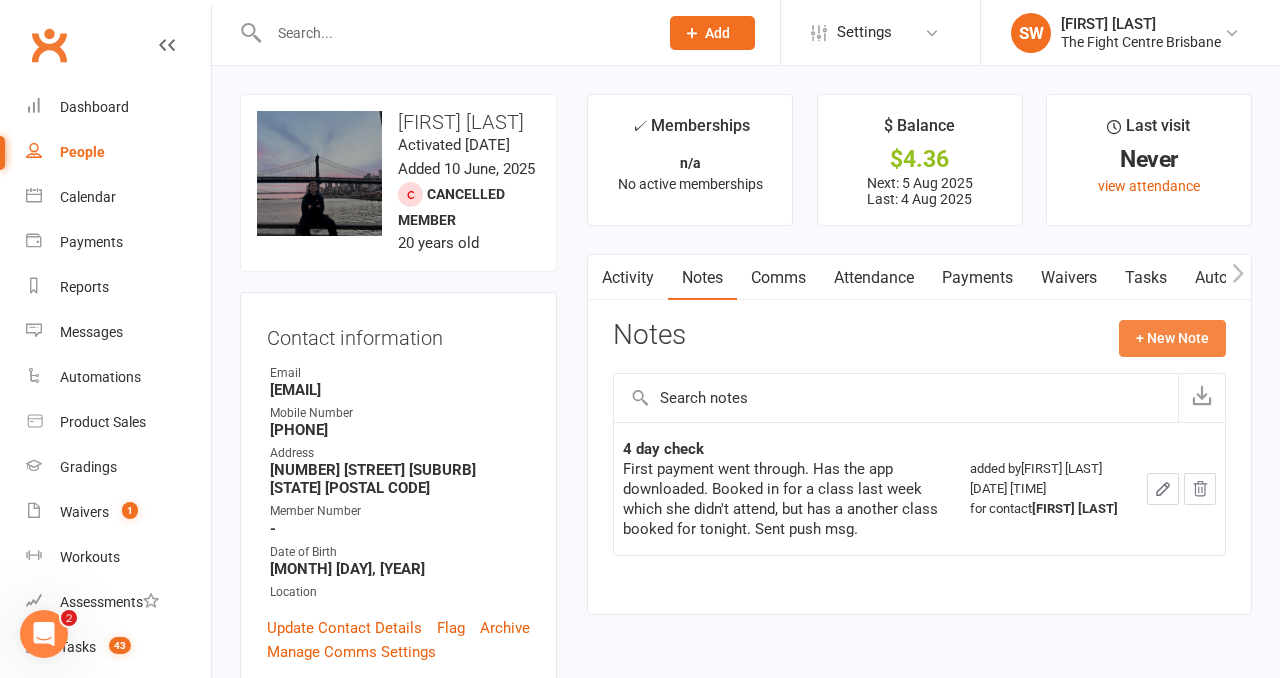click on "+ New Note" 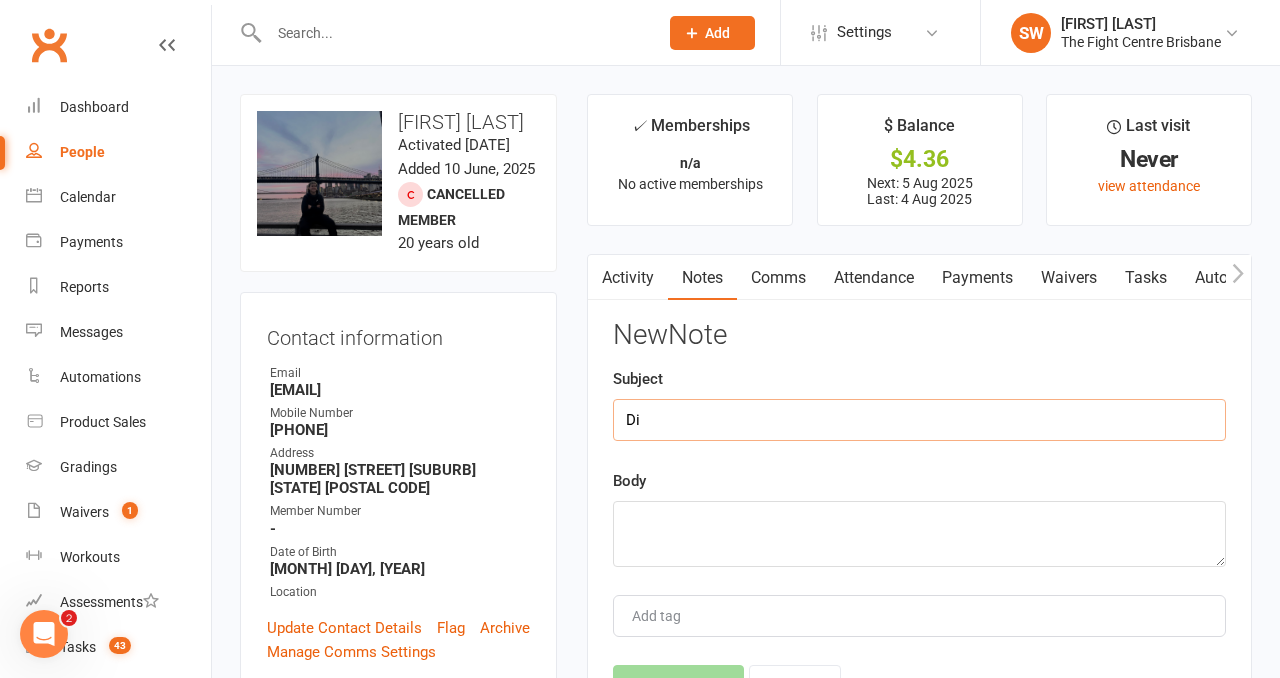 type on "D" 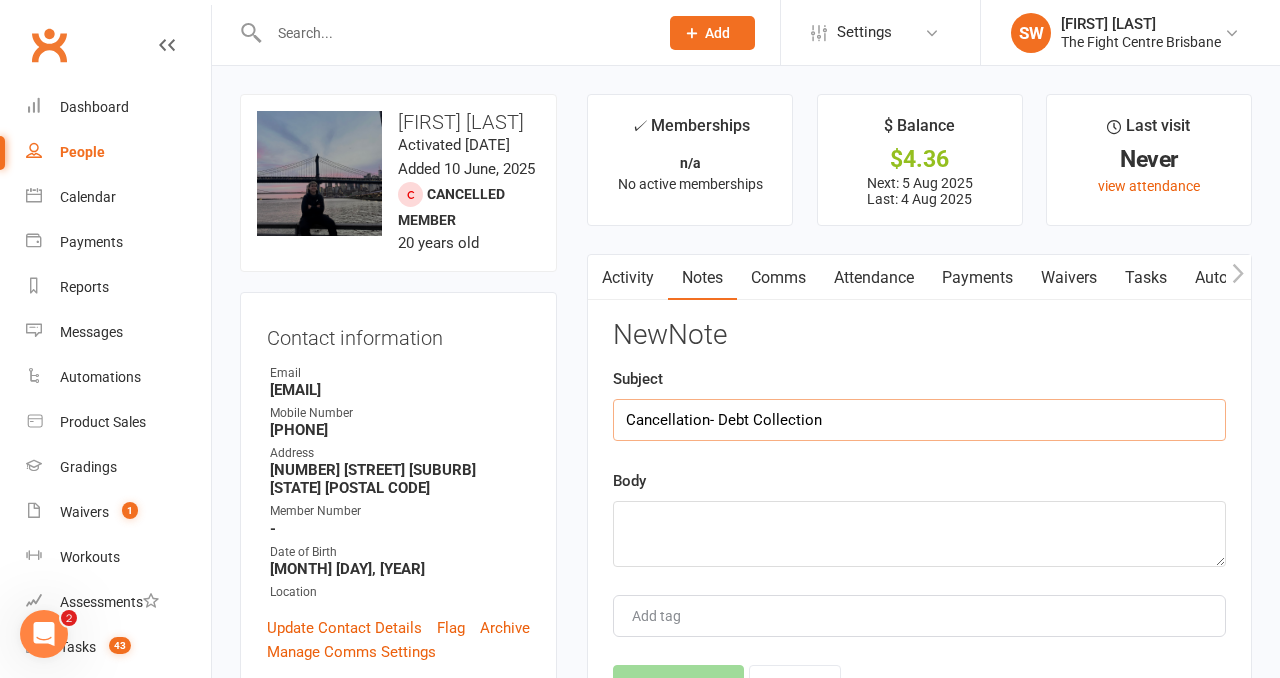 type on "Cancellation- Debt Collection" 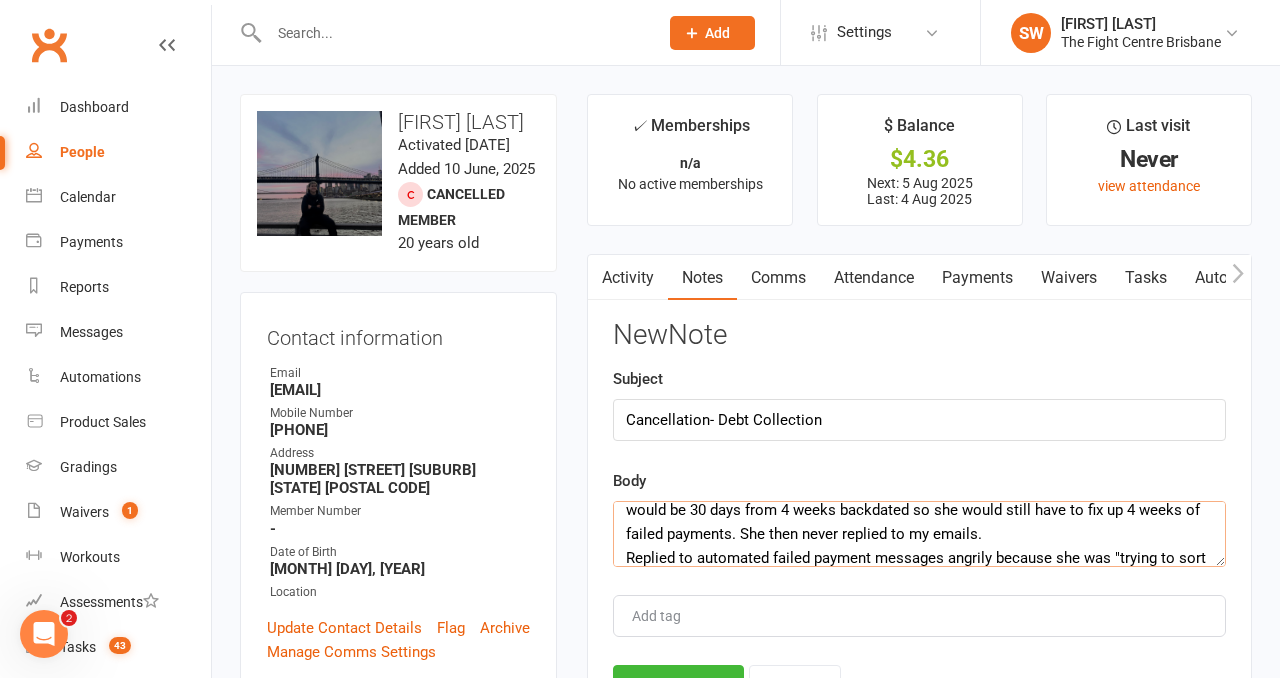 scroll, scrollTop: 84, scrollLeft: 0, axis: vertical 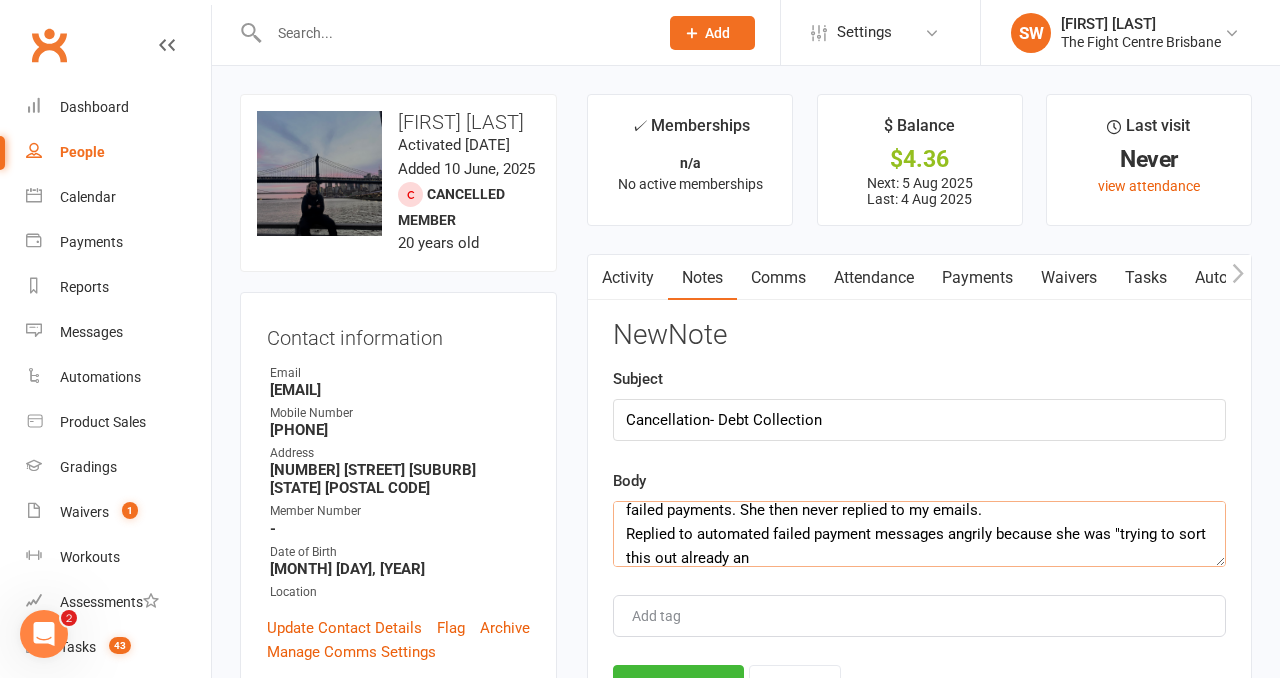 drag, startPoint x: 1050, startPoint y: 551, endPoint x: 1115, endPoint y: 528, distance: 68.94926 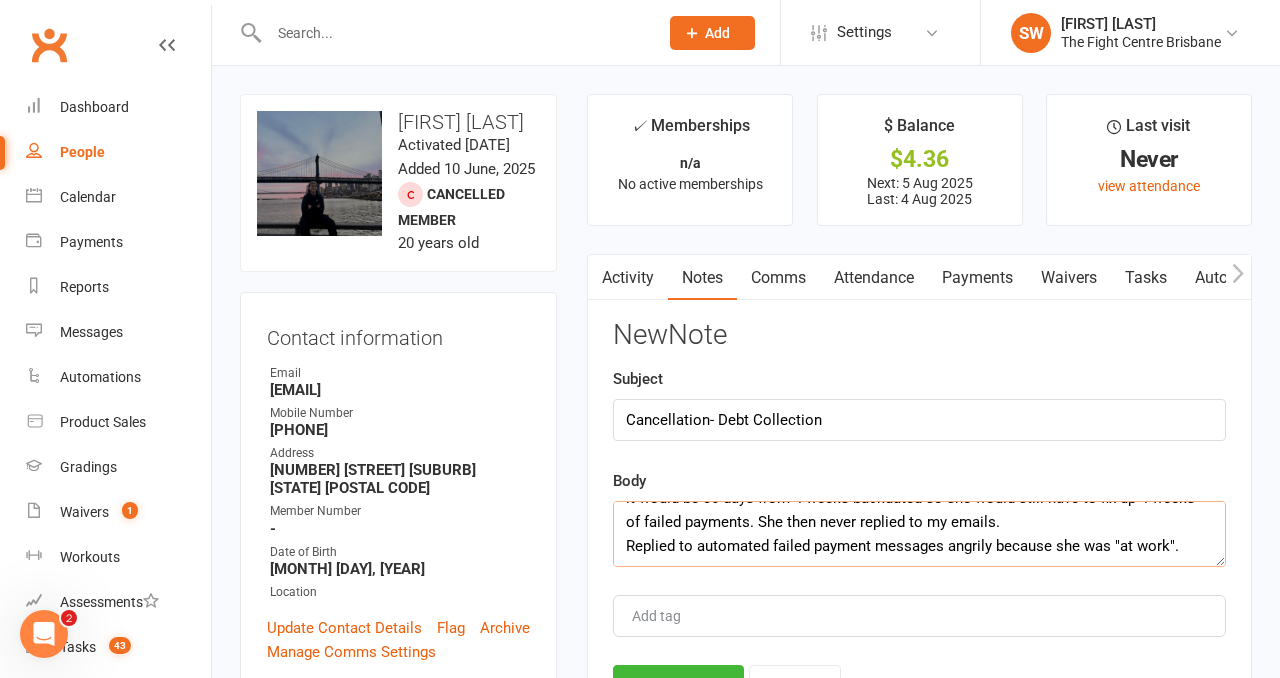 scroll, scrollTop: 84, scrollLeft: 0, axis: vertical 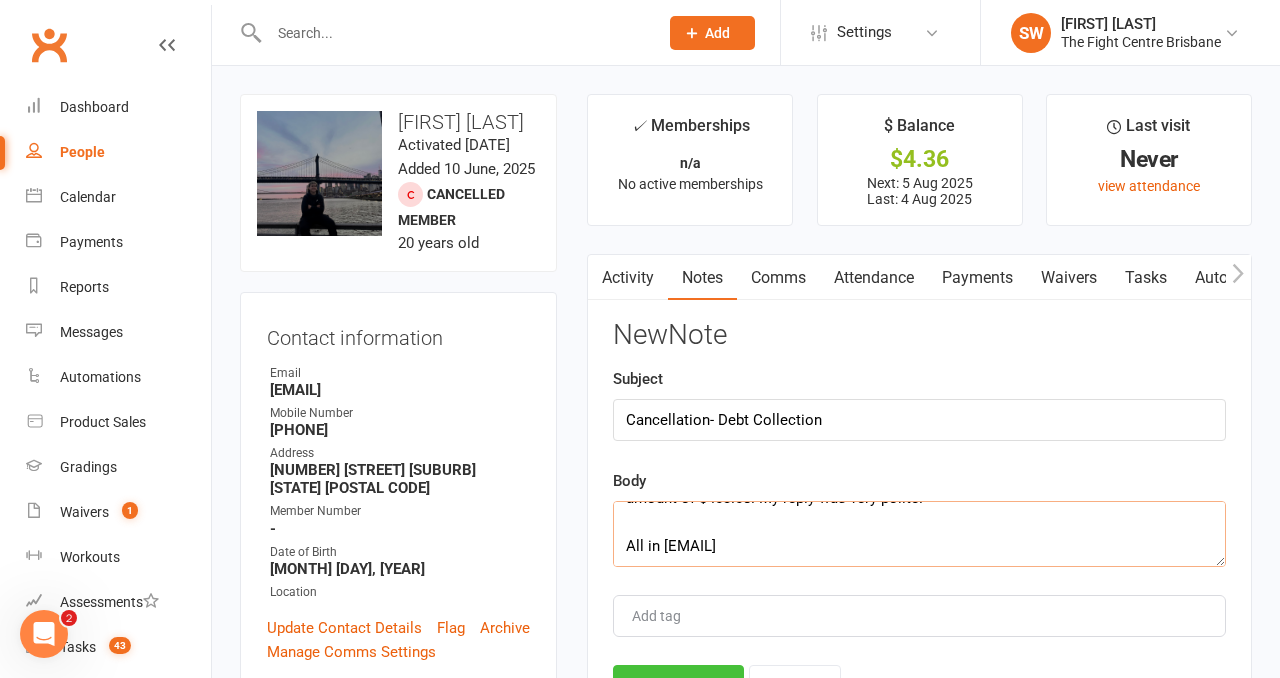 type on "Have been in back and forward emails with this member. Plays the victim and says she cancelled a month ago (with no proof). Decided to take her word for it and told her it would be 30 days from 4 weeks backdated so she would still have to fix up 4 weeks of failed payments. She then never replied to my emails.
Replied to automated failed payment messages angrily because she was "at work".
Anyway, she emailed again today stating that she cancelled "months ago" (story changing again) and removed the app so is unable to make any payments and we are making it so inconvenience for her blah blah blah. So she would like it refered to collections.
Despite me offering her a discounted rate and removing failed payment fees, leaving her with the total of $260. She isn't interested and I have advised I'll be lodging for the full amount of $403.08. My reply was very polite.
All in [EMAIL]" 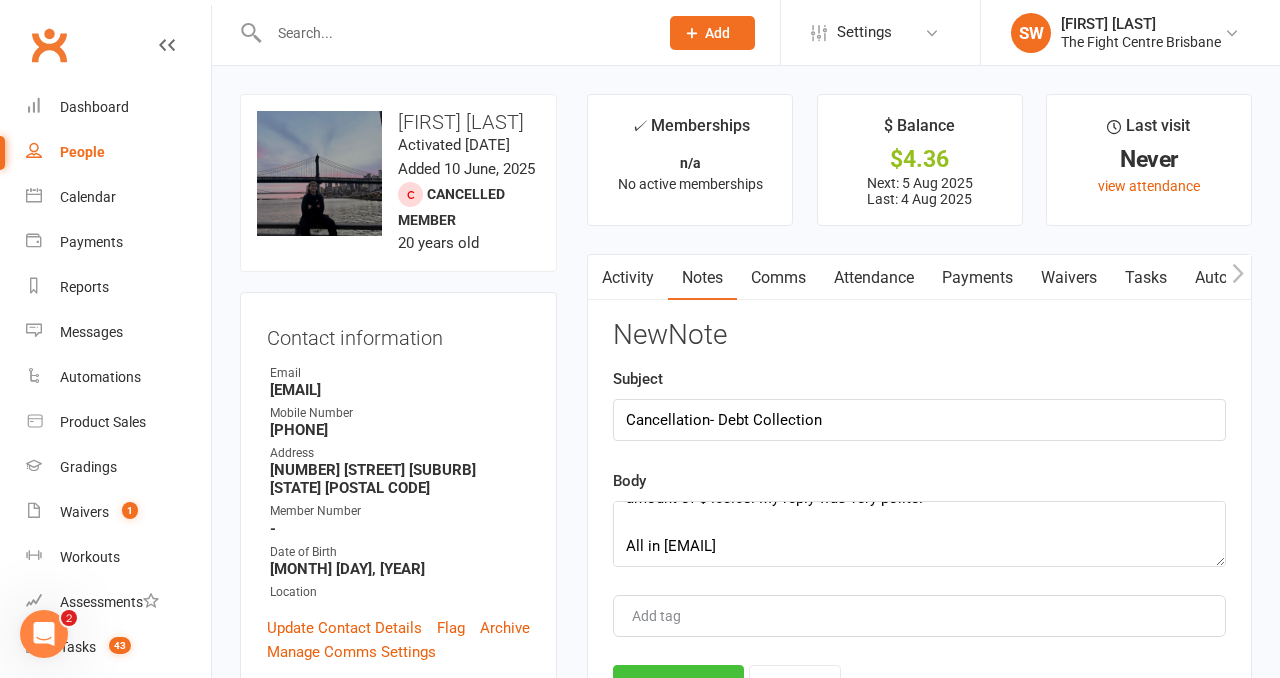 click on "Save Note" 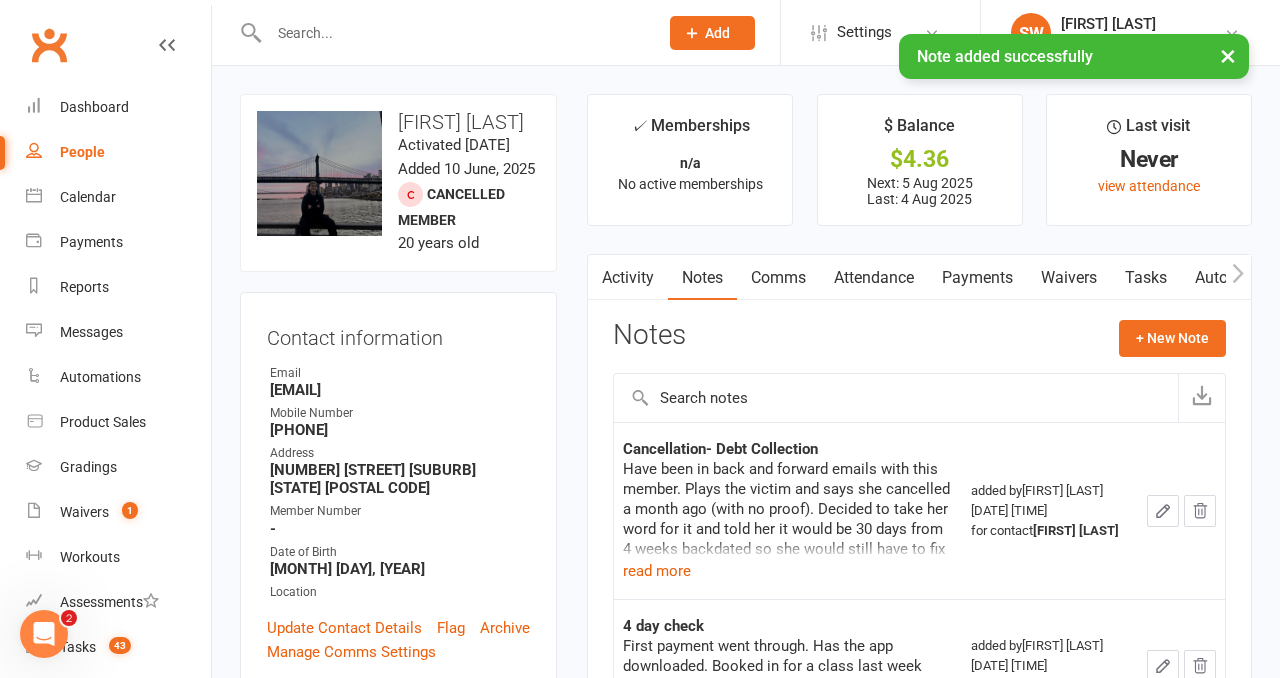 click on "Payments" at bounding box center (977, 278) 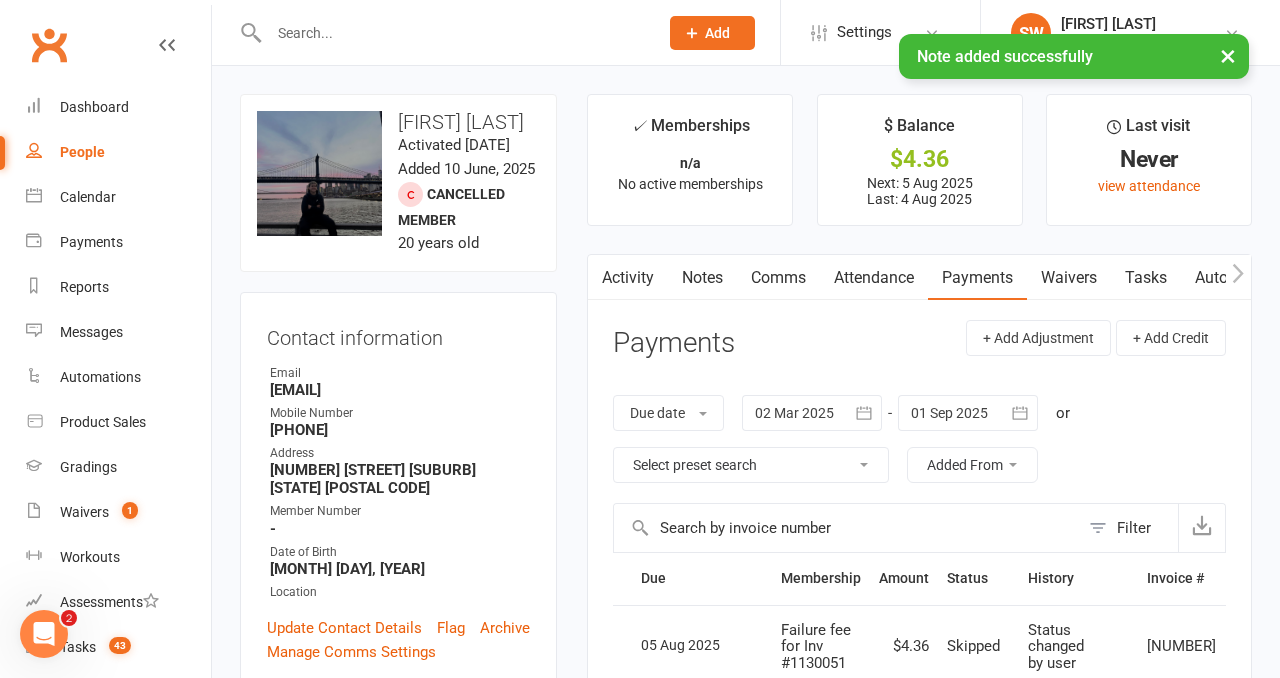 click at bounding box center (812, 413) 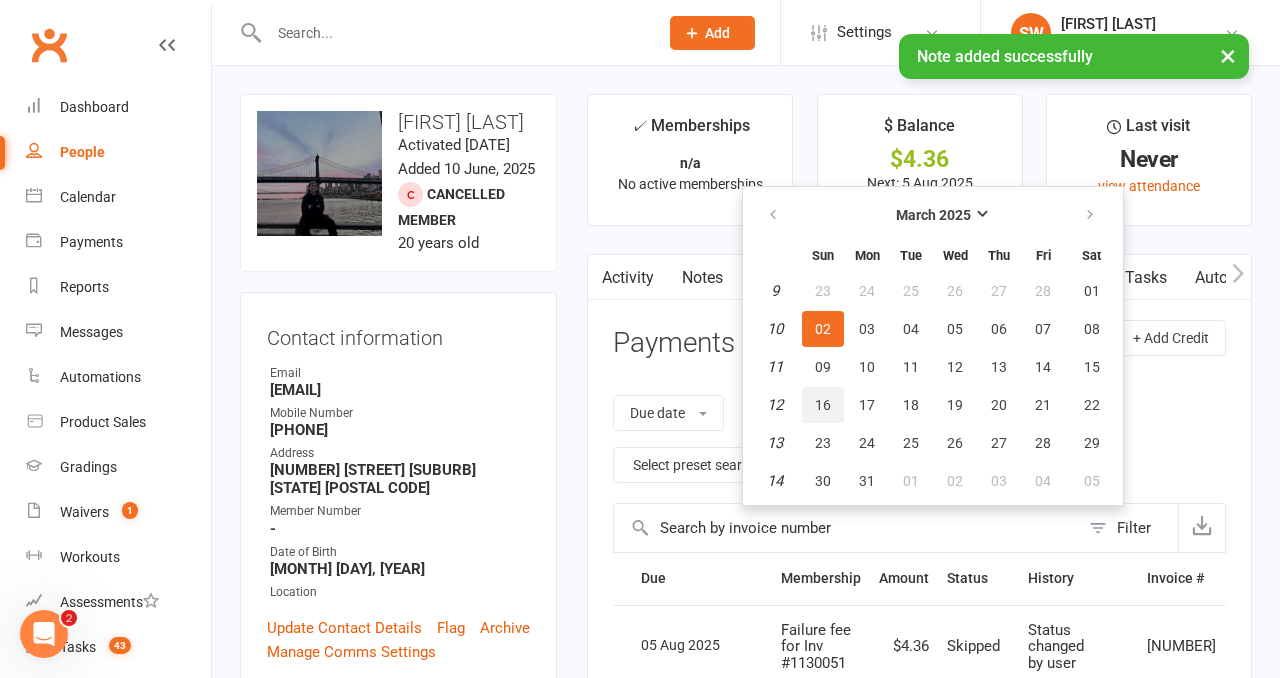 drag, startPoint x: 816, startPoint y: 412, endPoint x: 816, endPoint y: 228, distance: 184 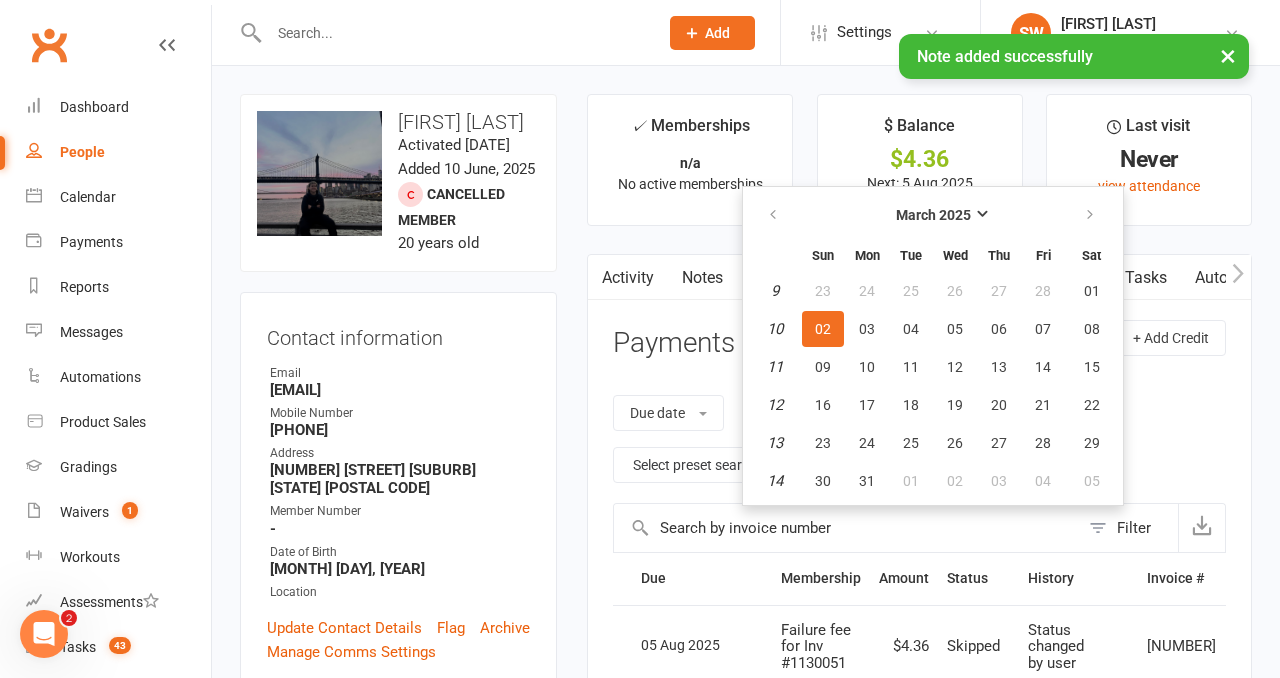 type on "[DATE]" 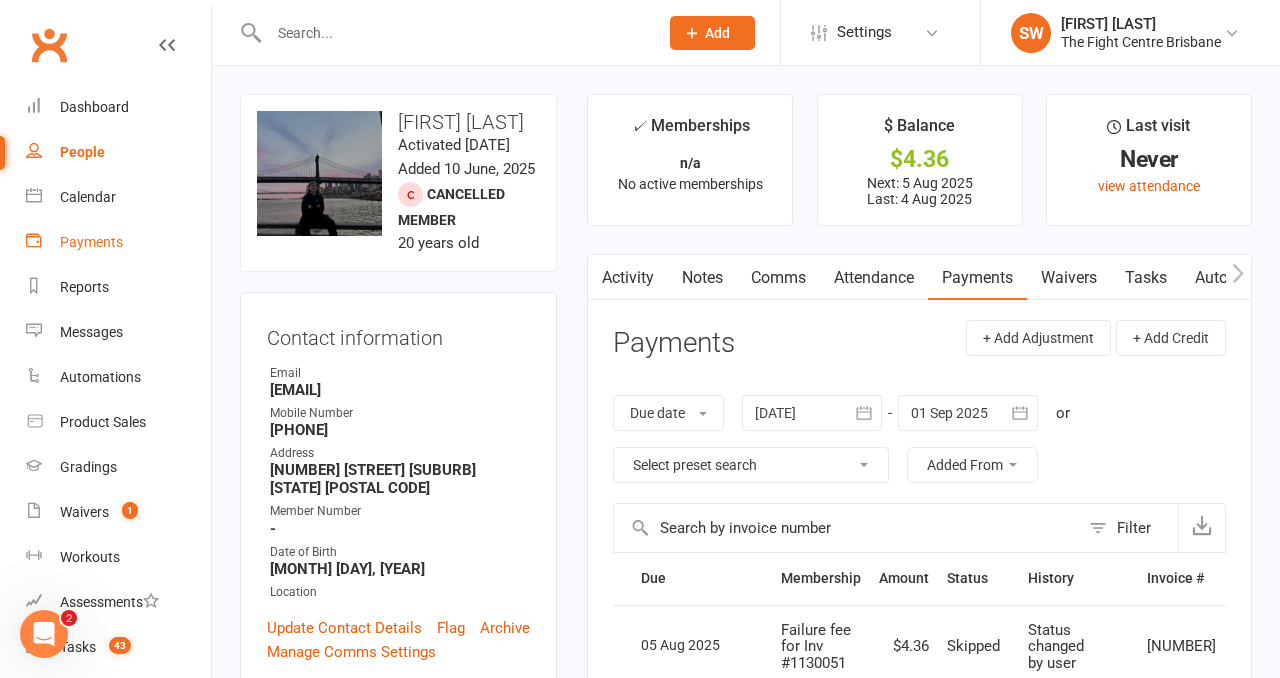 click on "Payments" at bounding box center [91, 242] 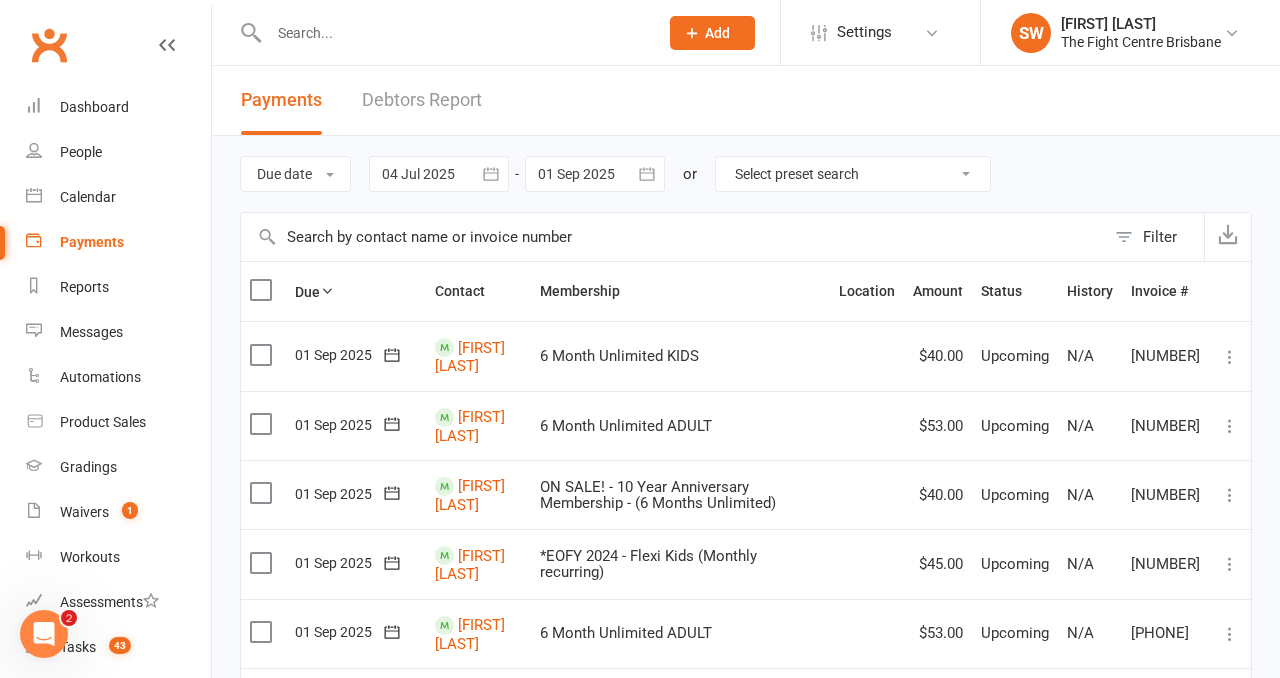 click at bounding box center (453, 33) 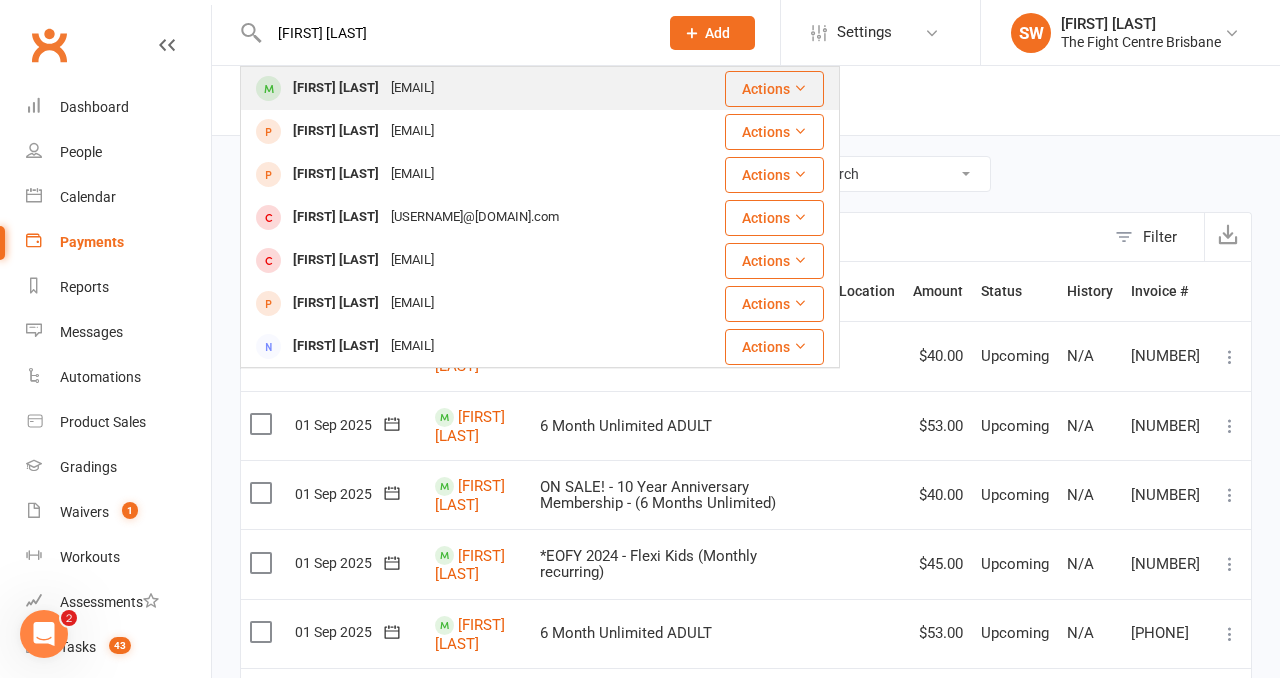 type on "[FIRST] [LAST]" 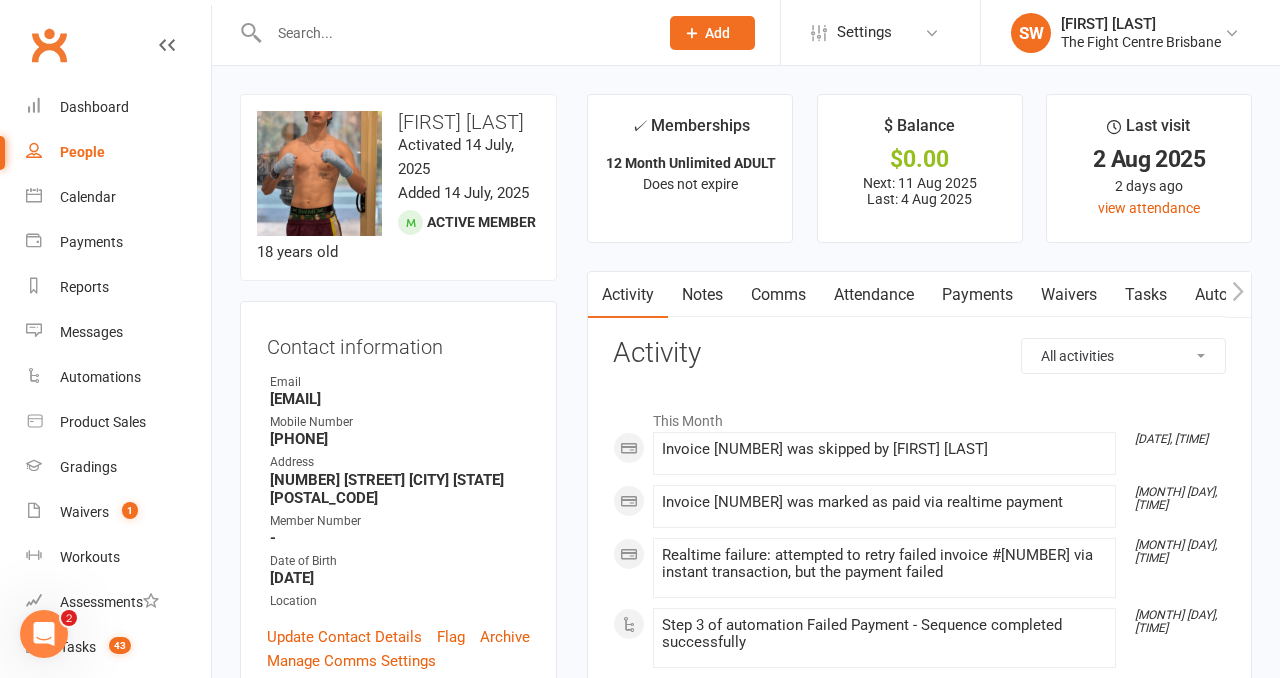 click on "Payments" at bounding box center [977, 295] 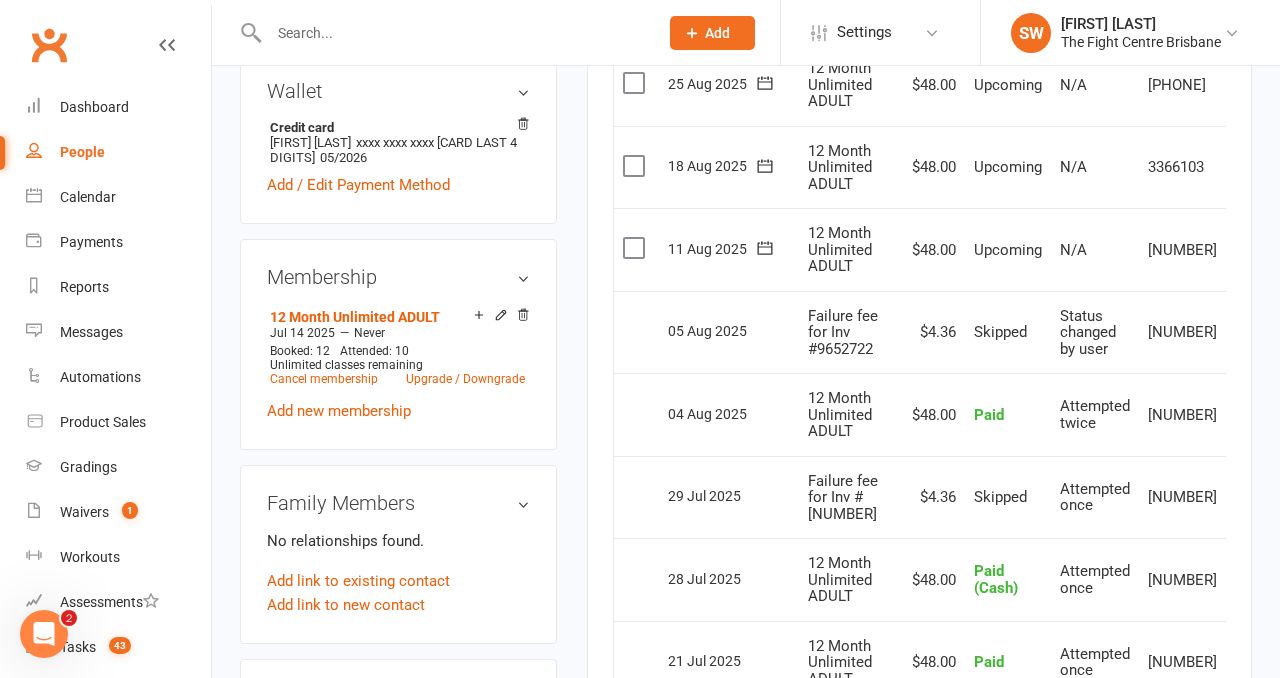 scroll, scrollTop: 671, scrollLeft: 0, axis: vertical 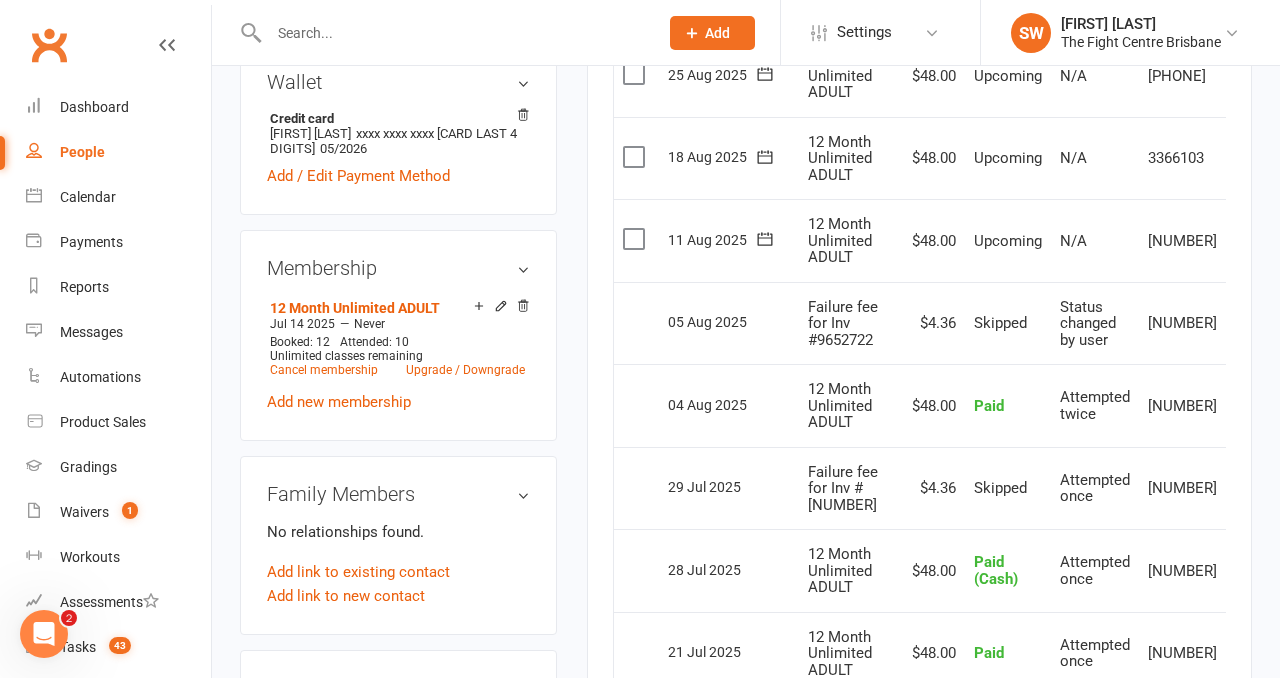 click on "$48.00" at bounding box center [931, 570] 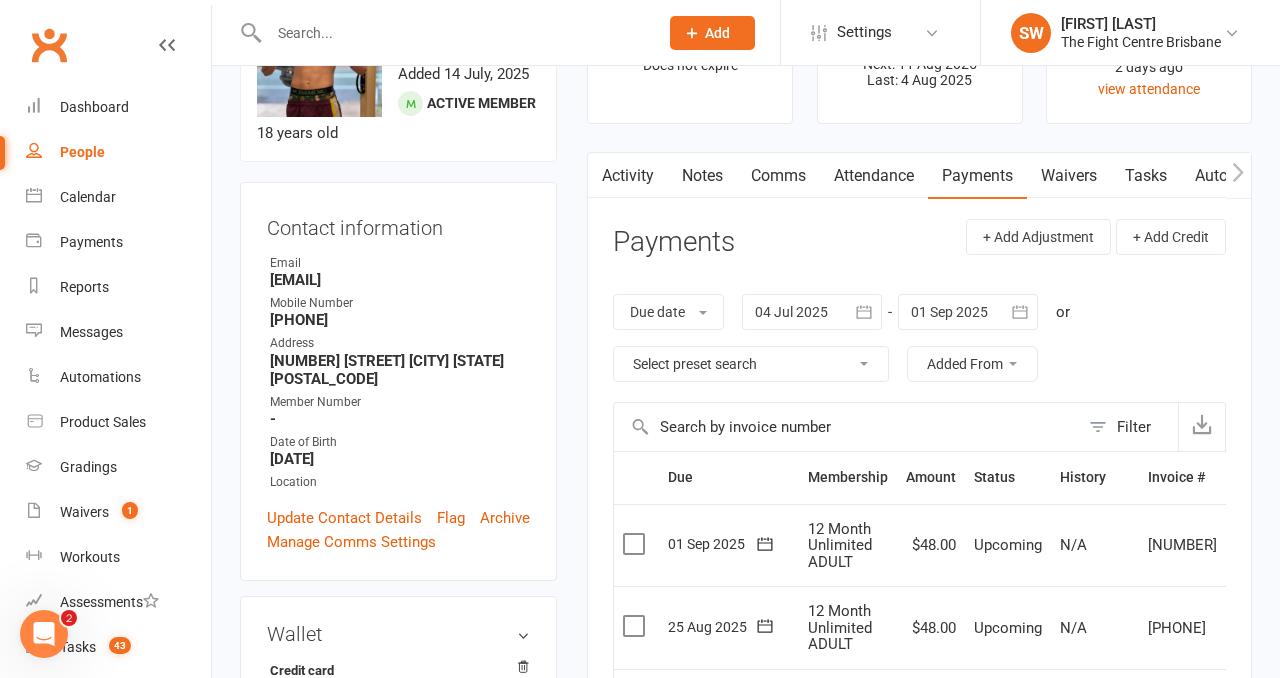 scroll, scrollTop: 0, scrollLeft: 0, axis: both 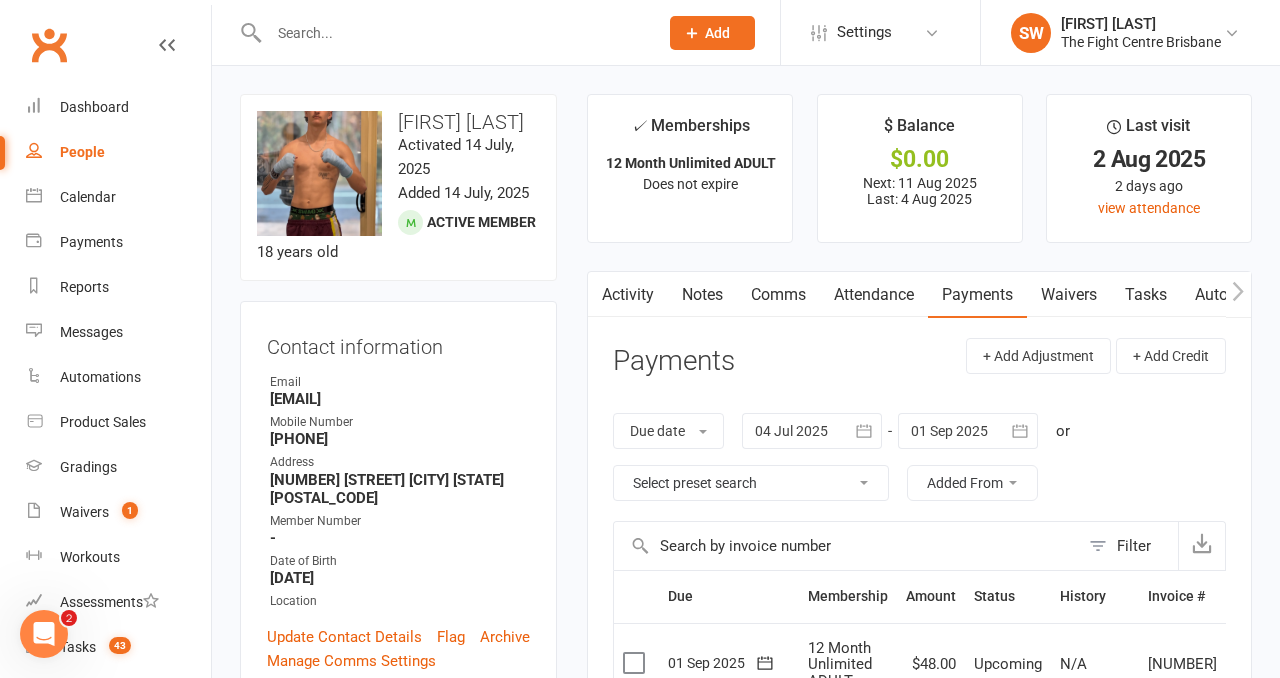 click on "Activity" at bounding box center (628, 295) 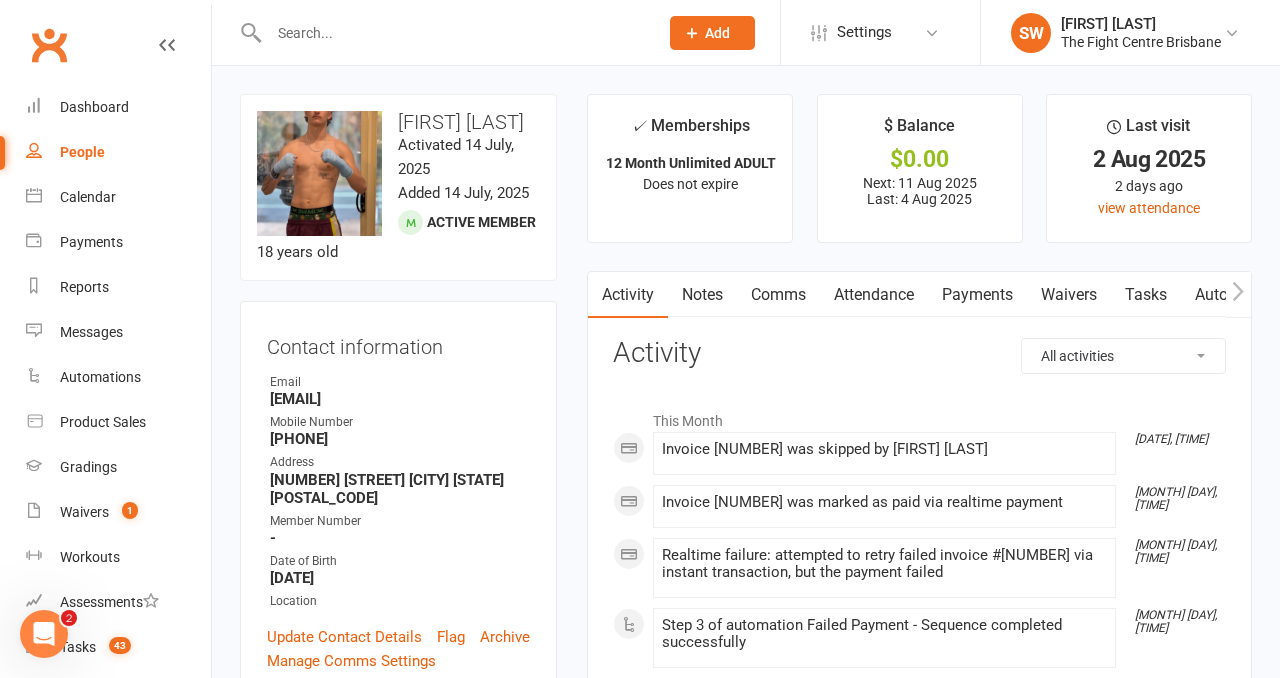 scroll, scrollTop: 57, scrollLeft: 0, axis: vertical 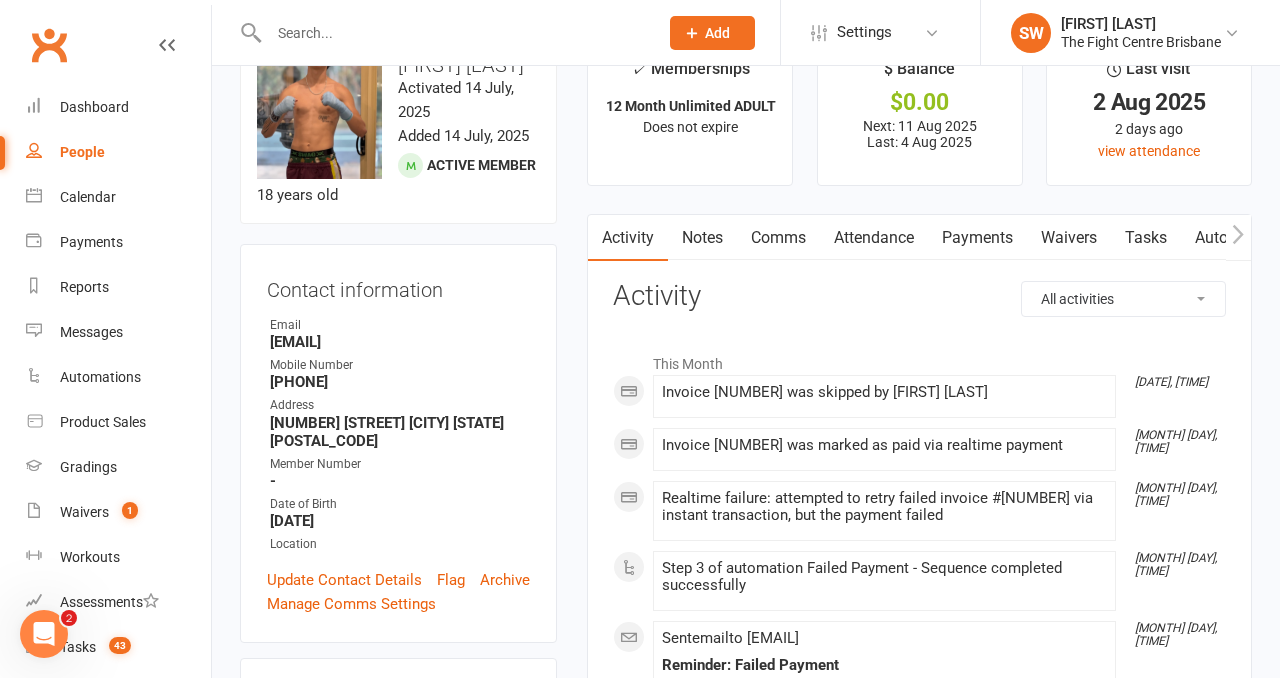 drag, startPoint x: 703, startPoint y: 231, endPoint x: 726, endPoint y: 366, distance: 136.94525 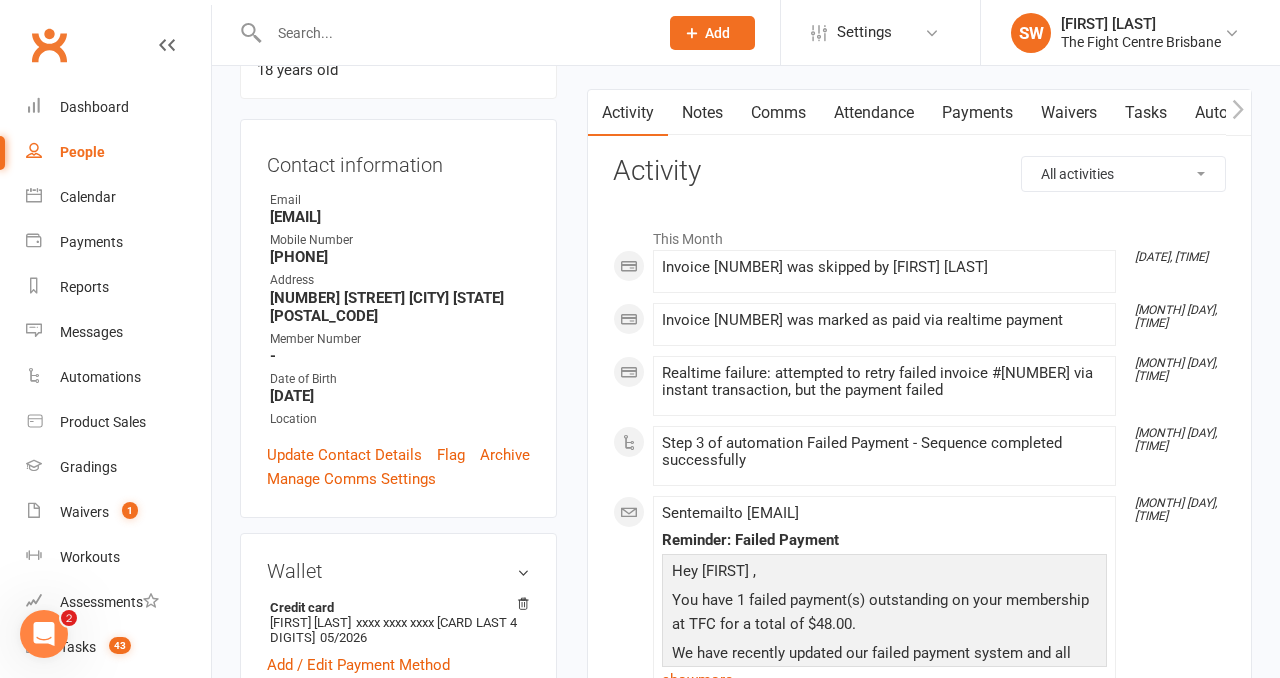 scroll, scrollTop: 184, scrollLeft: 0, axis: vertical 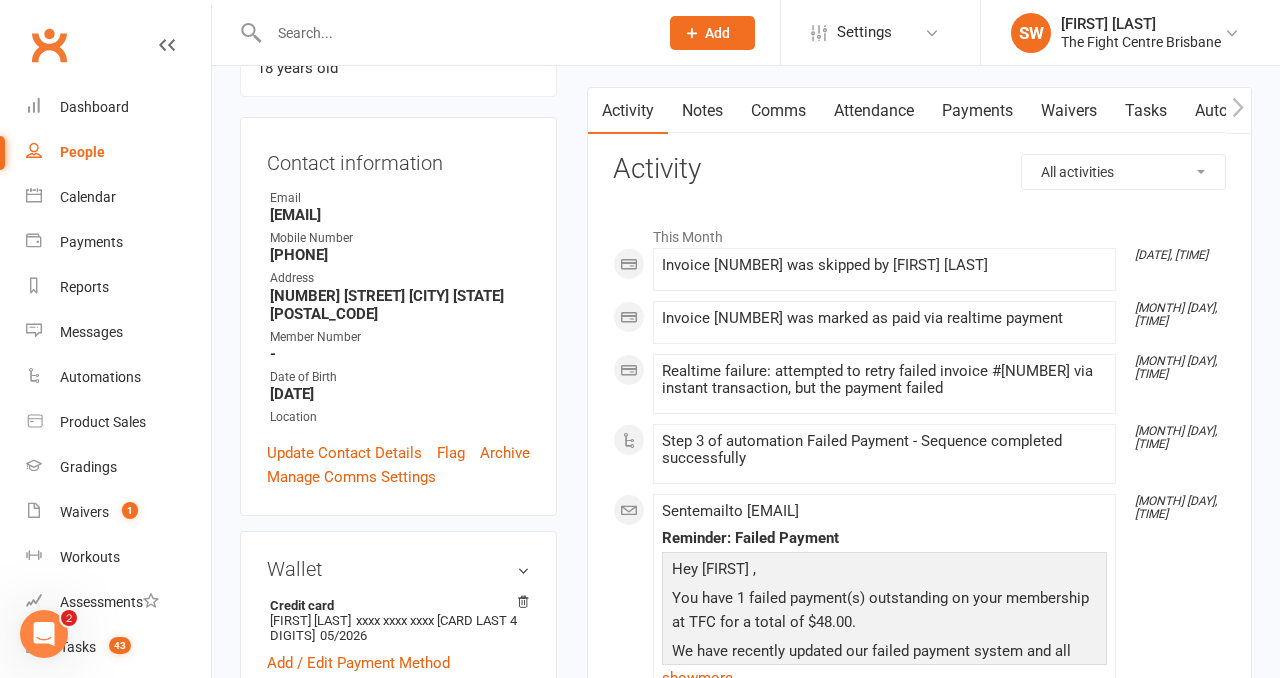 click on "Notes" at bounding box center (702, 111) 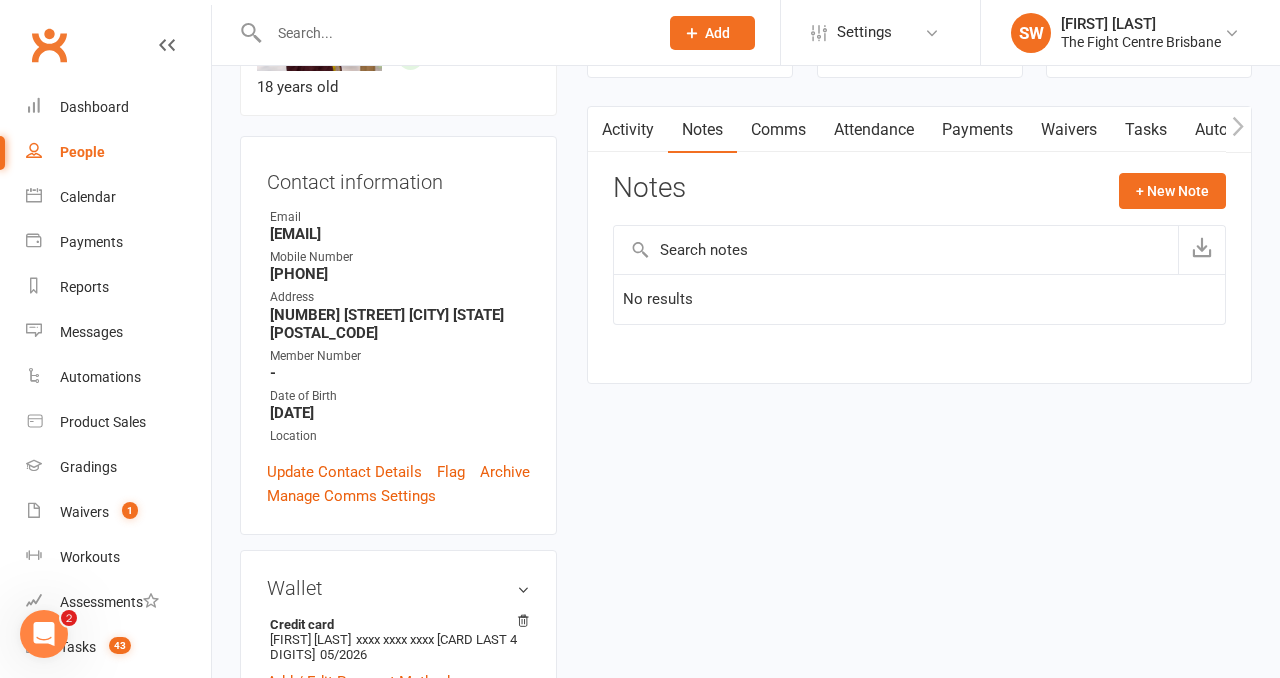 scroll, scrollTop: 162, scrollLeft: 0, axis: vertical 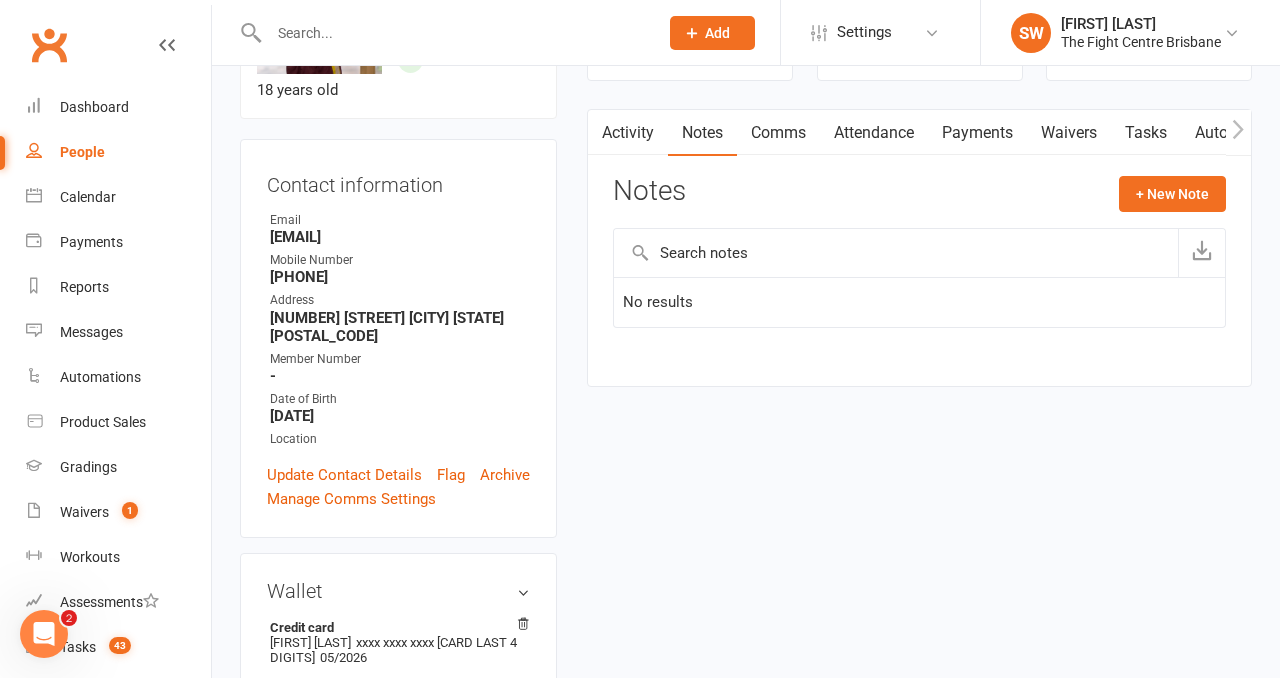click on "Activity" at bounding box center (628, 133) 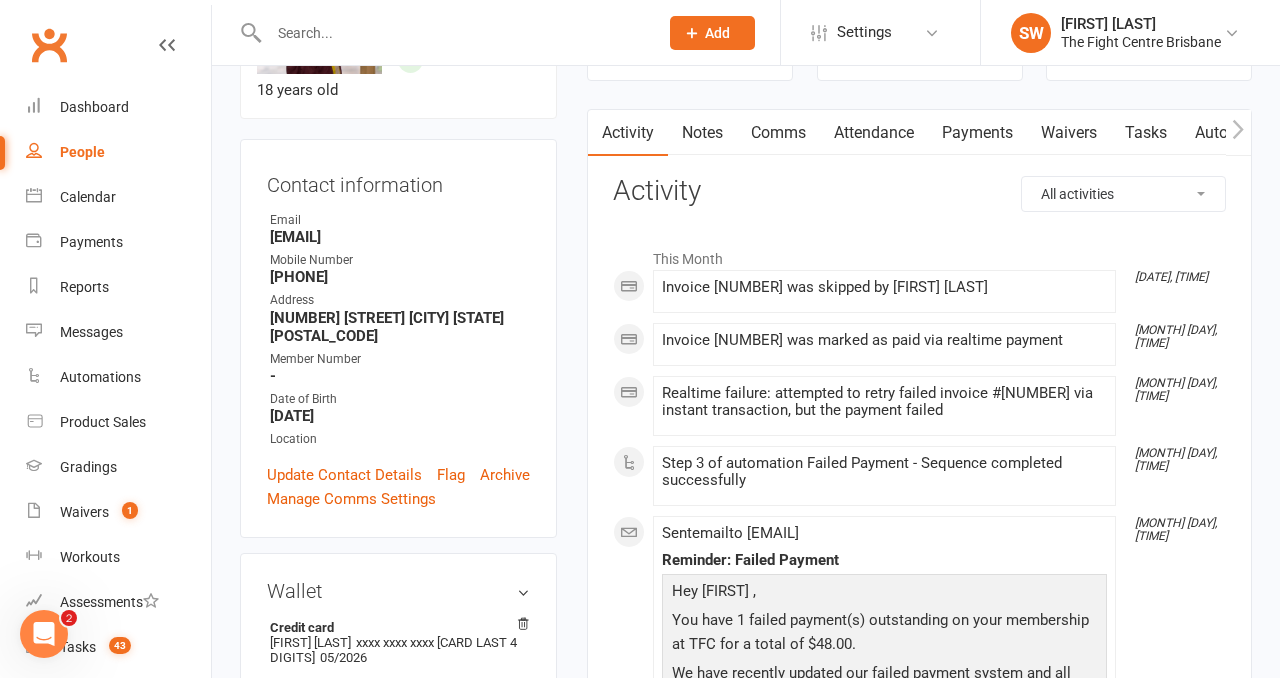 click on "✓ Memberships 12 Month Unlimited ADULT Does not expire $ Balance $0.00 Next: [DATE] Last: [DATE] Last visit [DATE] 2 days ago view attendance
Activity Notes Comms Attendance Payments Waivers Tasks Automations Workouts Gradings / Promotions Mobile App Credit balance
Payments + Add Adjustment + Add Credit Due date  Due date Date paid Date failed Date settled [DATE]
July 2025
Sun Mon Tue Wed Thu Fri Sat
27
29
30
01
02
03
04
05
28
06
07
08
09
10
11
12
29
13
14
15
16
17
18
19" at bounding box center (919, 1296) 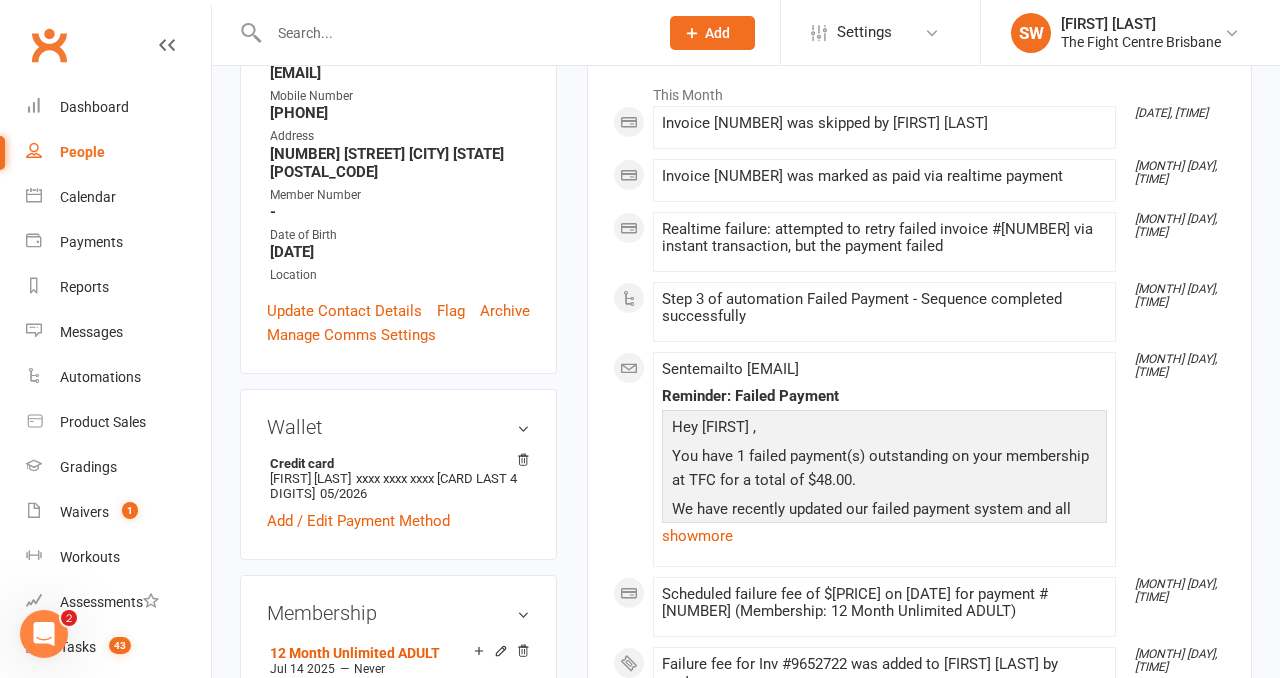 scroll, scrollTop: 334, scrollLeft: 0, axis: vertical 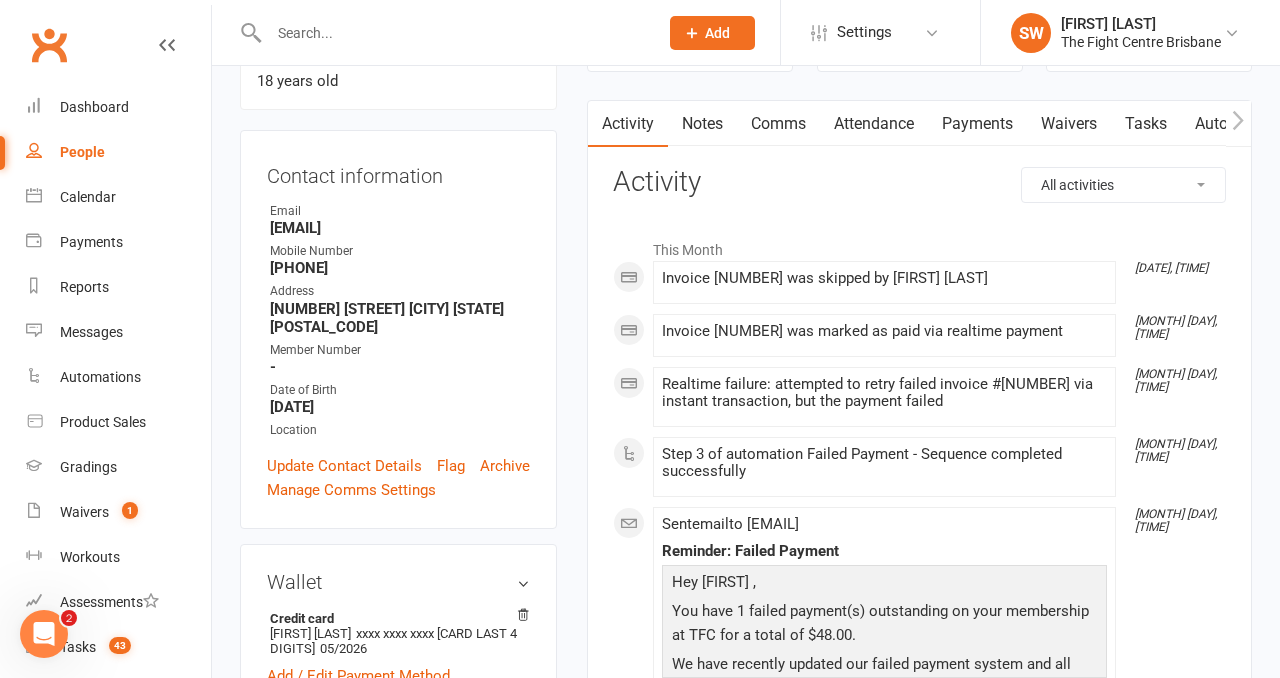 click on "Activity" 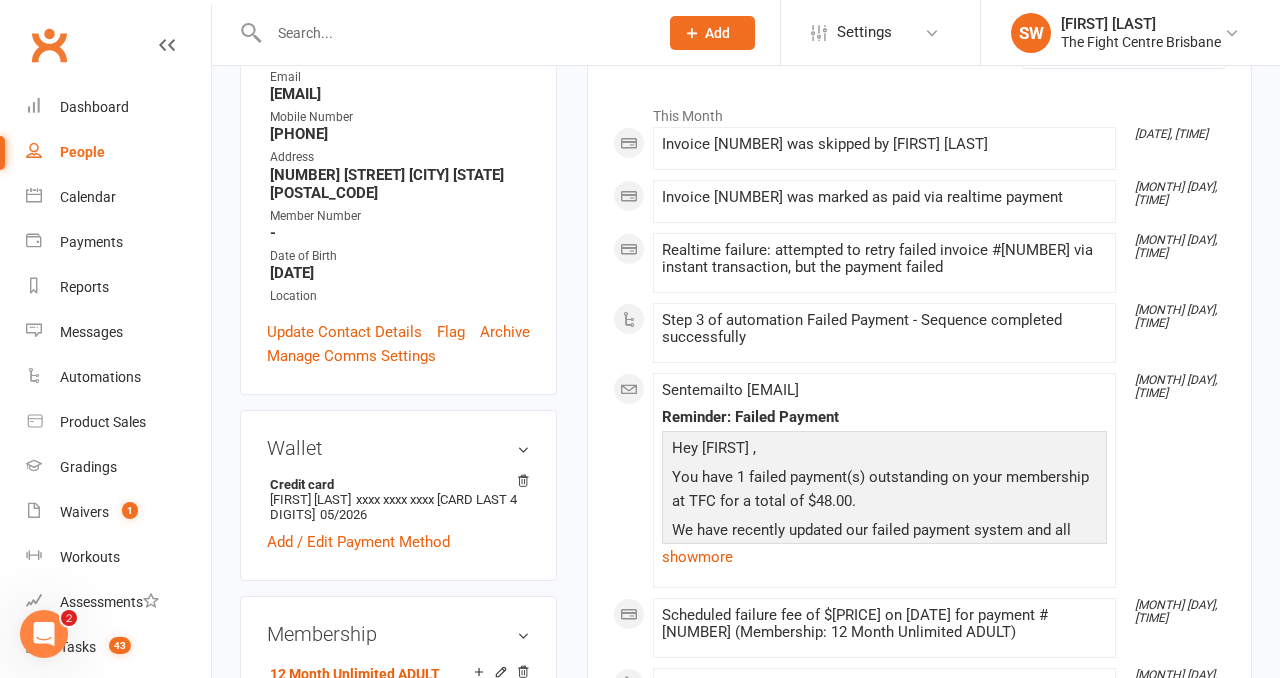 scroll, scrollTop: 304, scrollLeft: 0, axis: vertical 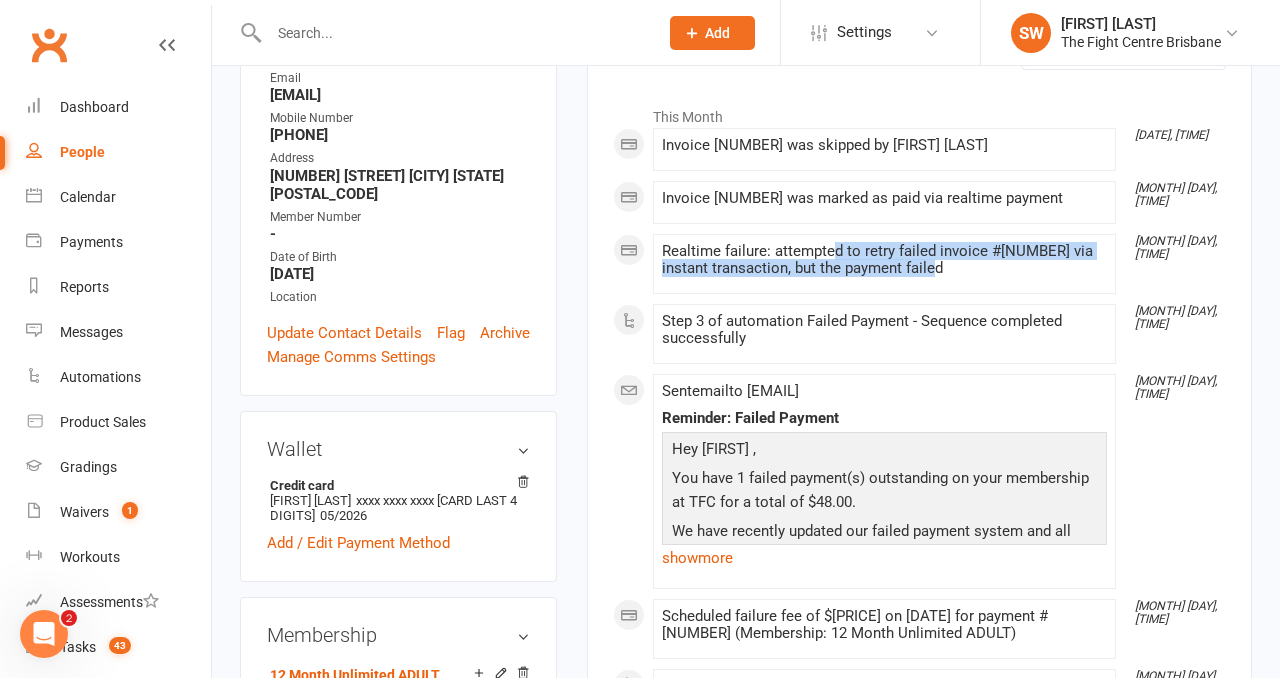 drag, startPoint x: 977, startPoint y: 281, endPoint x: 837, endPoint y: 247, distance: 144.06943 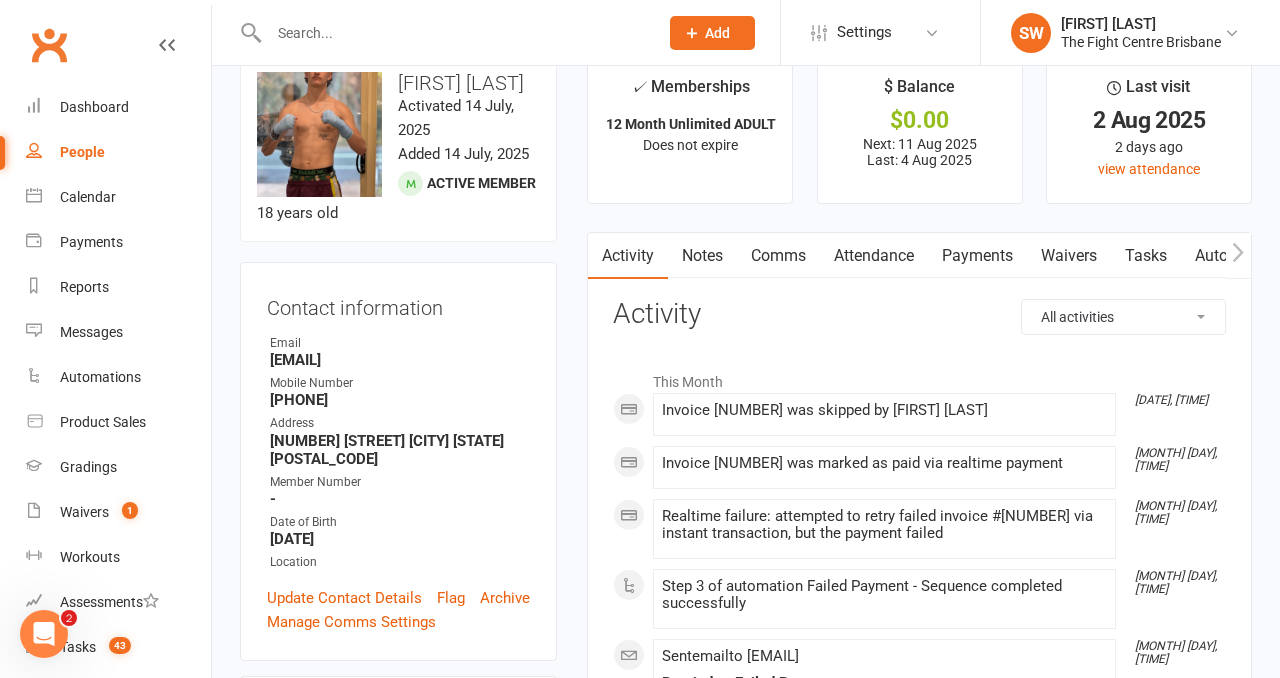 scroll, scrollTop: 0, scrollLeft: 0, axis: both 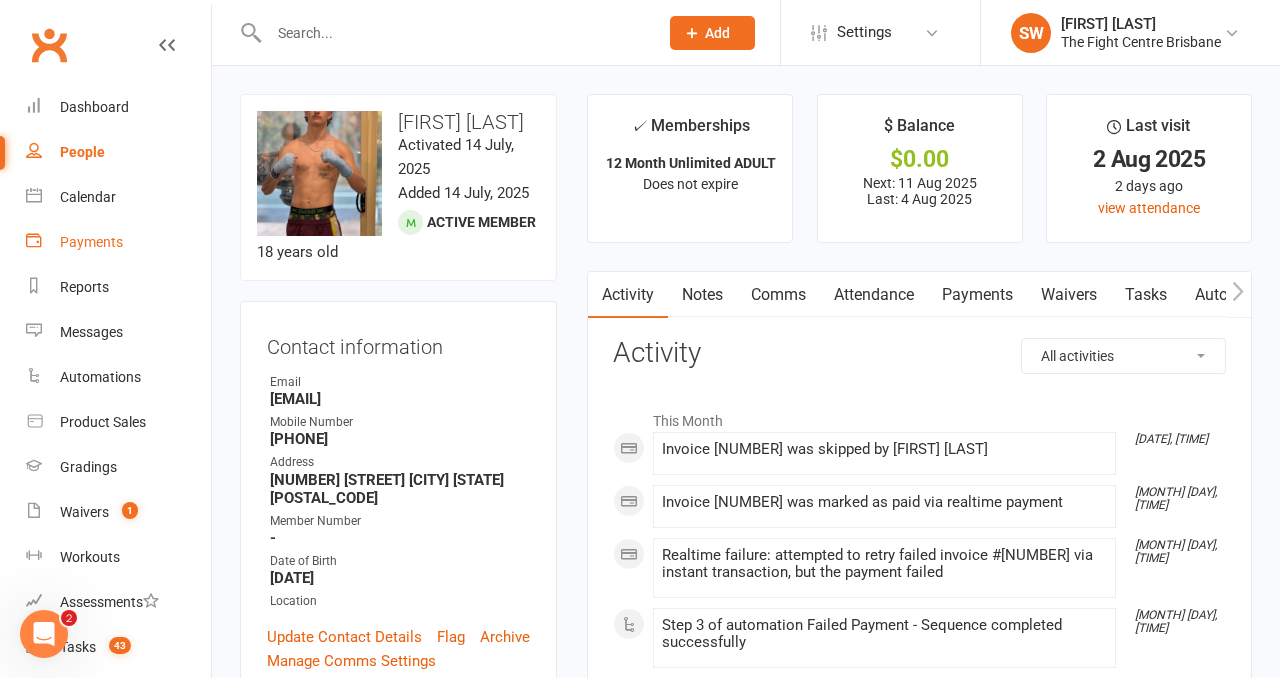 click on "Payments" at bounding box center (91, 242) 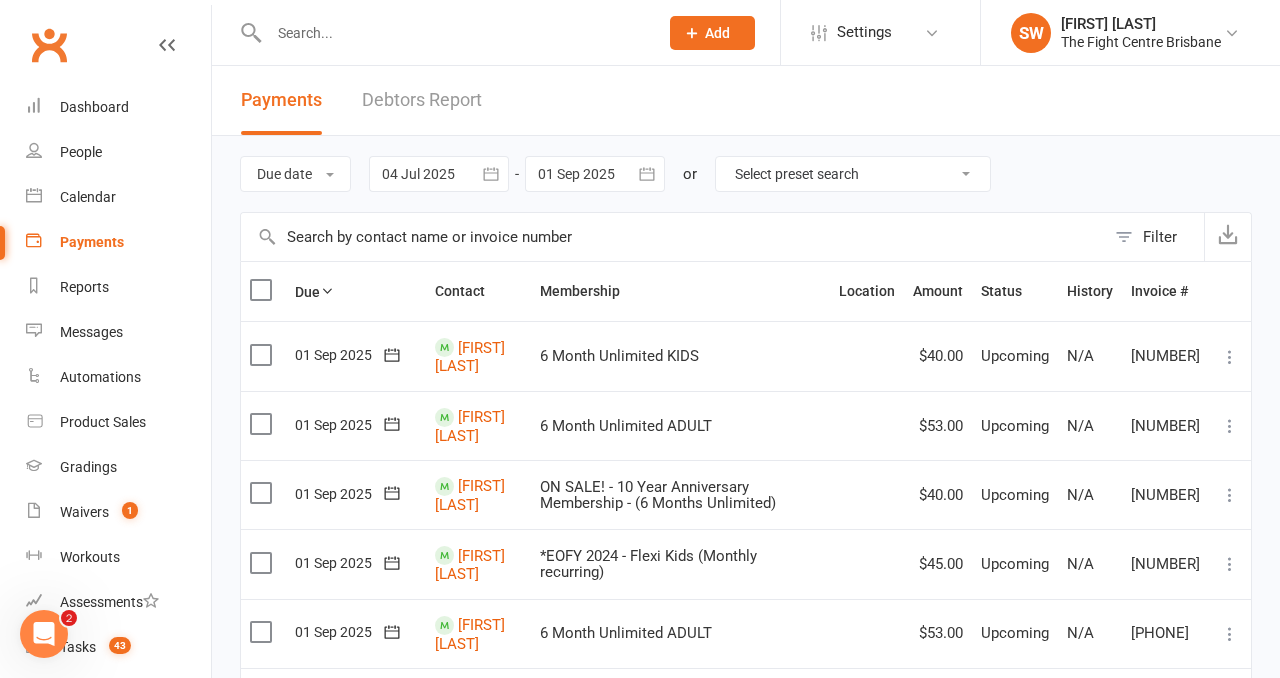 click on "Debtors Report" at bounding box center [422, 100] 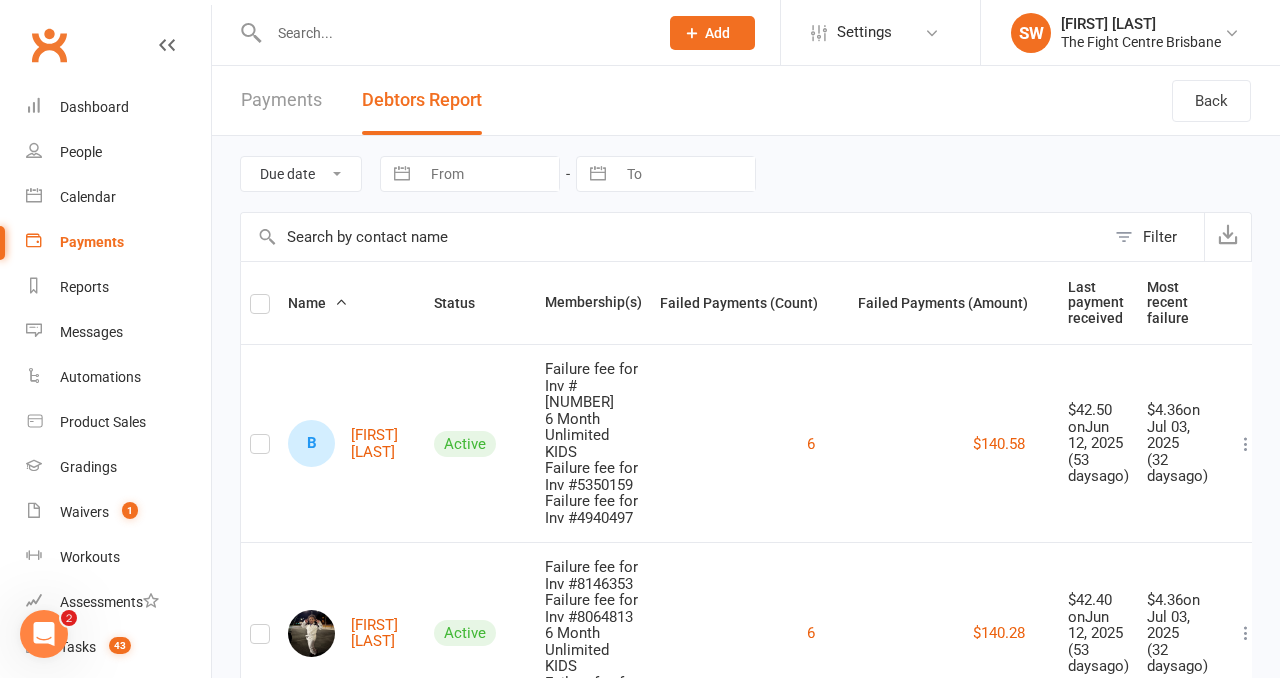 click on "Due date Date failed Navigate forward to interact with the calendar and select a date. Press the question mark key to get the keyboard shortcuts for changing dates. Navigate forward to interact with the calendar and select a date. Press the question mark key to get the keyboard shortcuts for changing dates." at bounding box center (746, 174) 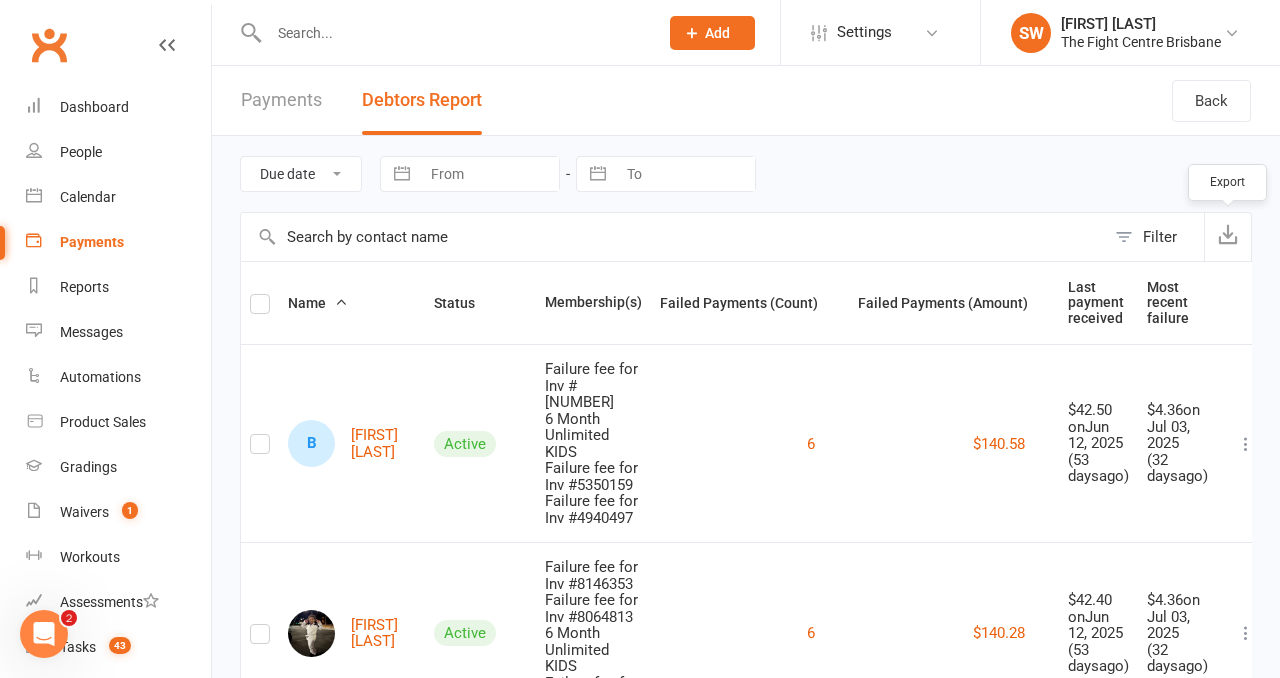 click at bounding box center [1228, 234] 